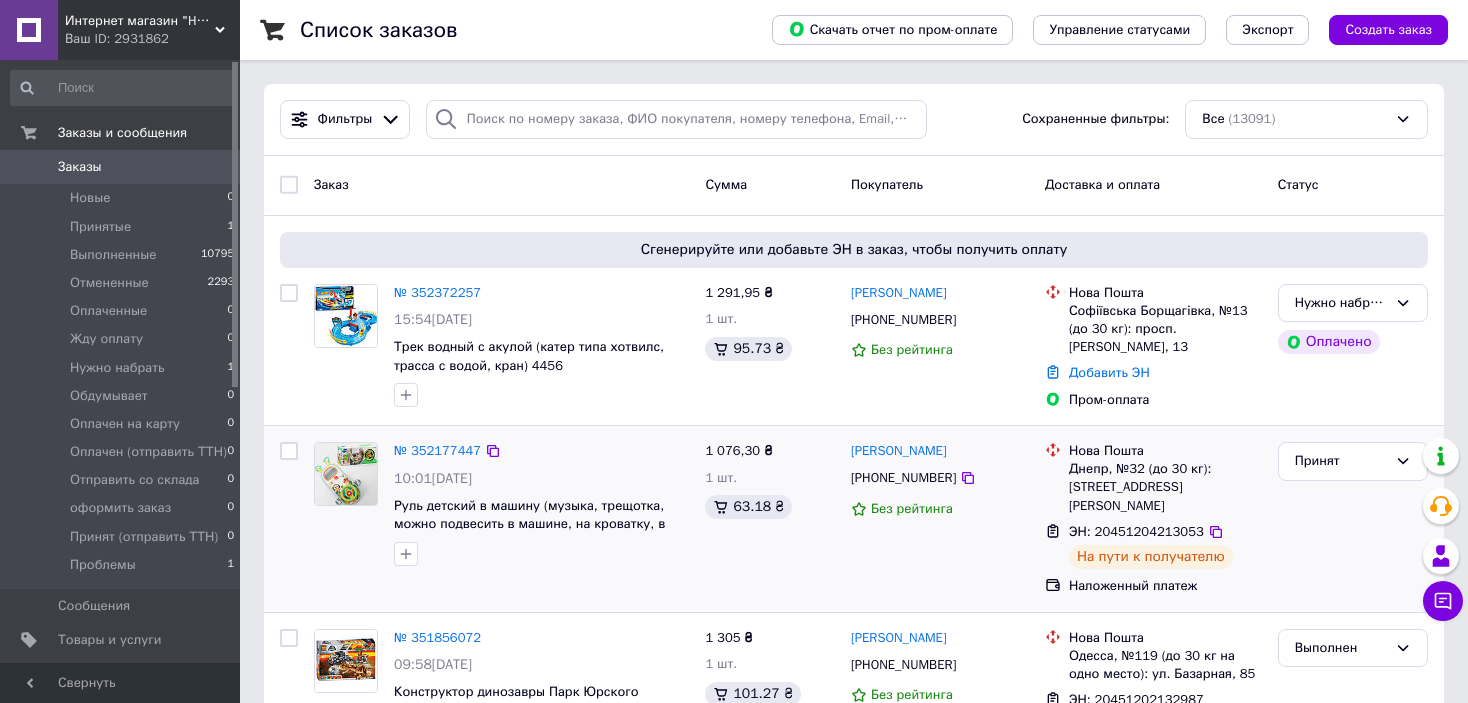 scroll, scrollTop: 100, scrollLeft: 0, axis: vertical 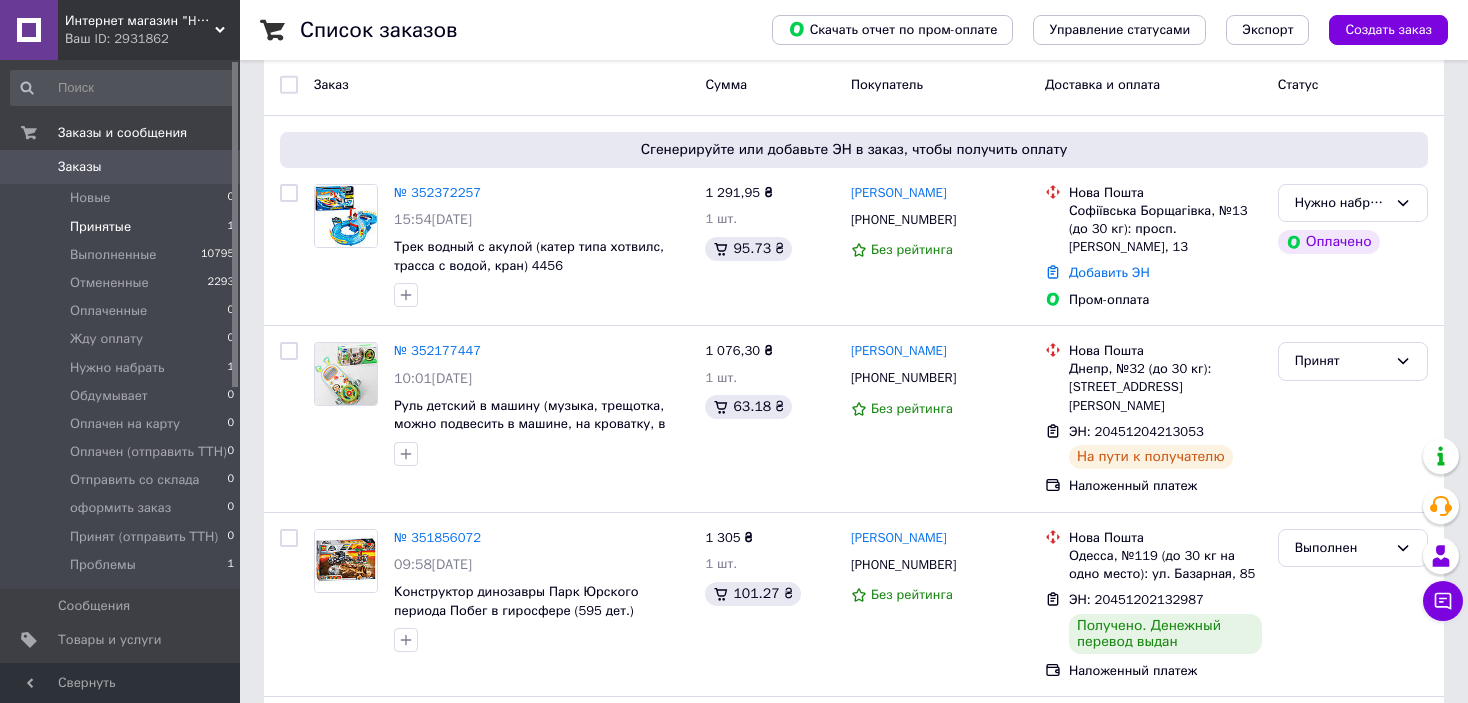 click on "Принятые 1" at bounding box center (123, 227) 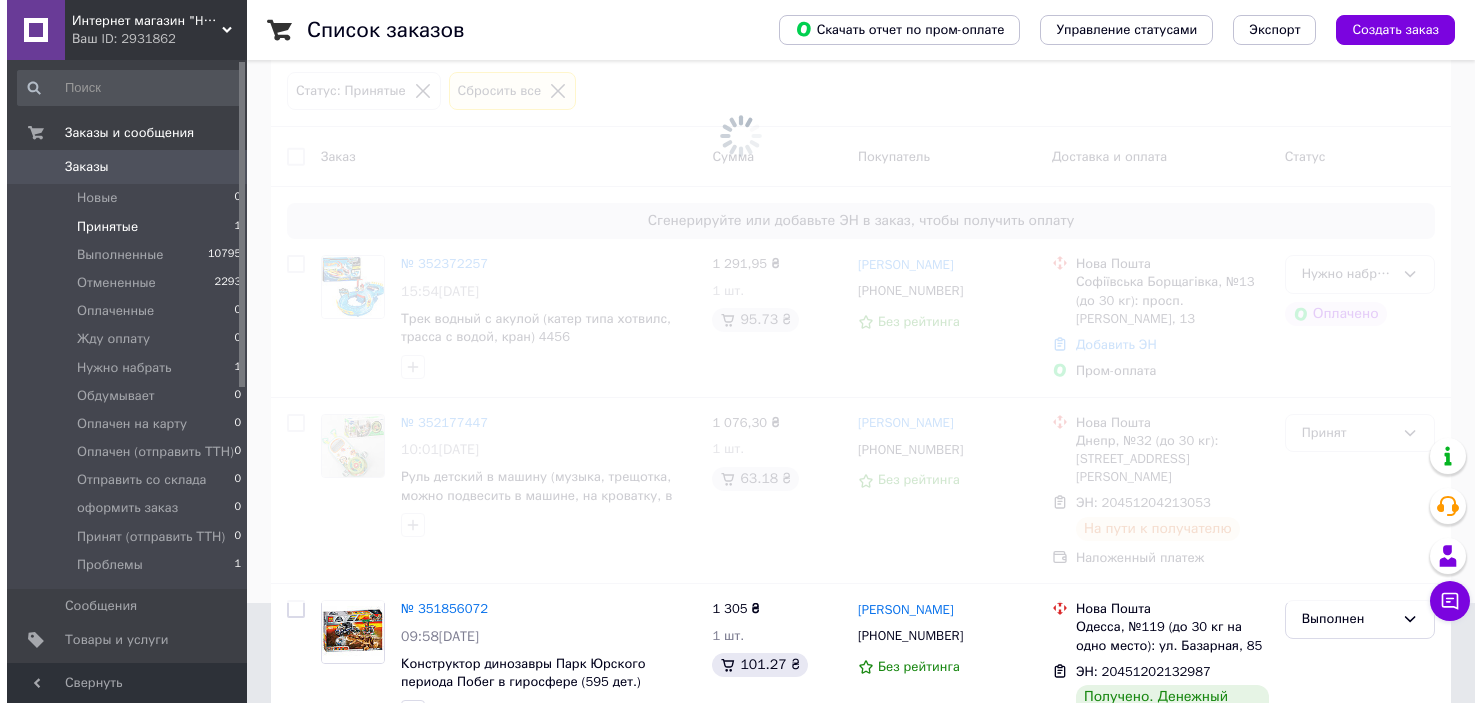 scroll, scrollTop: 0, scrollLeft: 0, axis: both 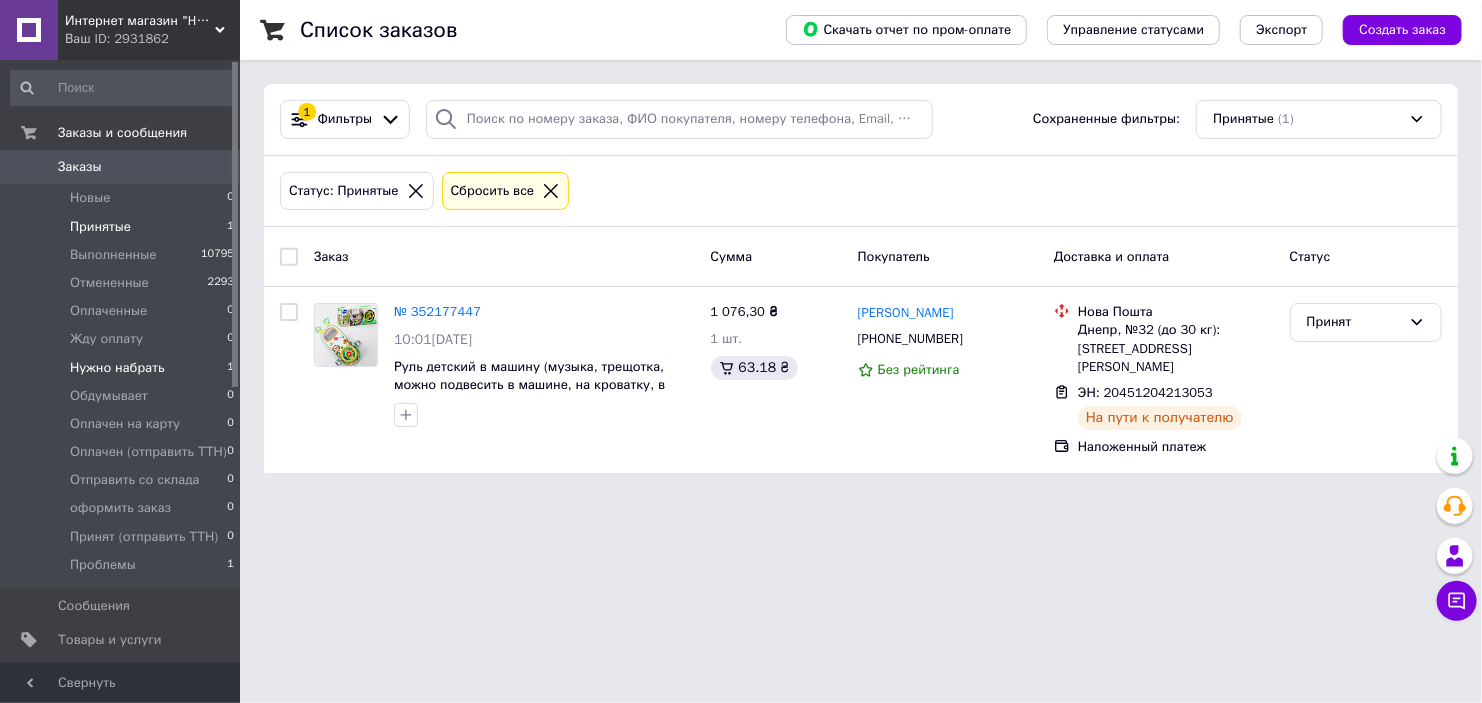 click on "Нужно набрать" at bounding box center [117, 368] 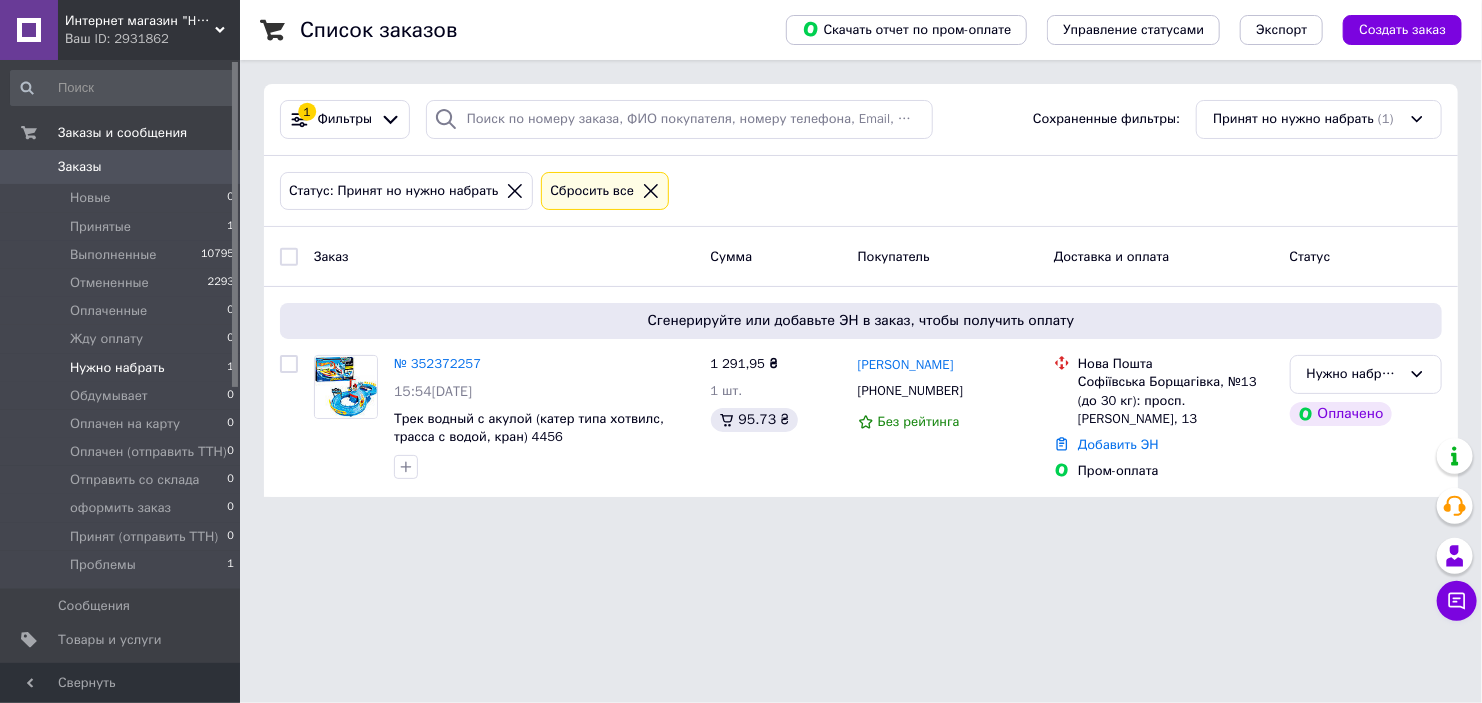 click on "Интернет магазин "Happy-Toys"" at bounding box center [140, 21] 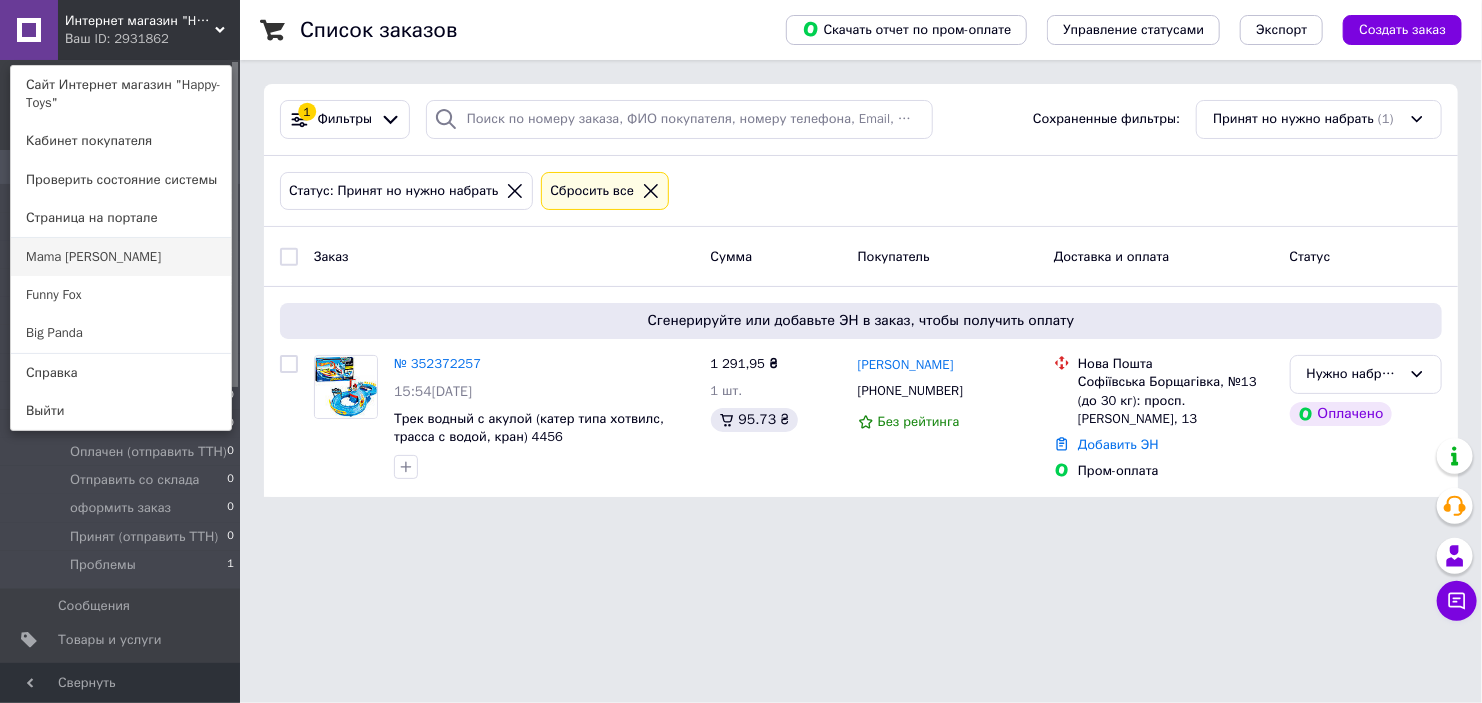 click on "Mama [PERSON_NAME]" at bounding box center (121, 257) 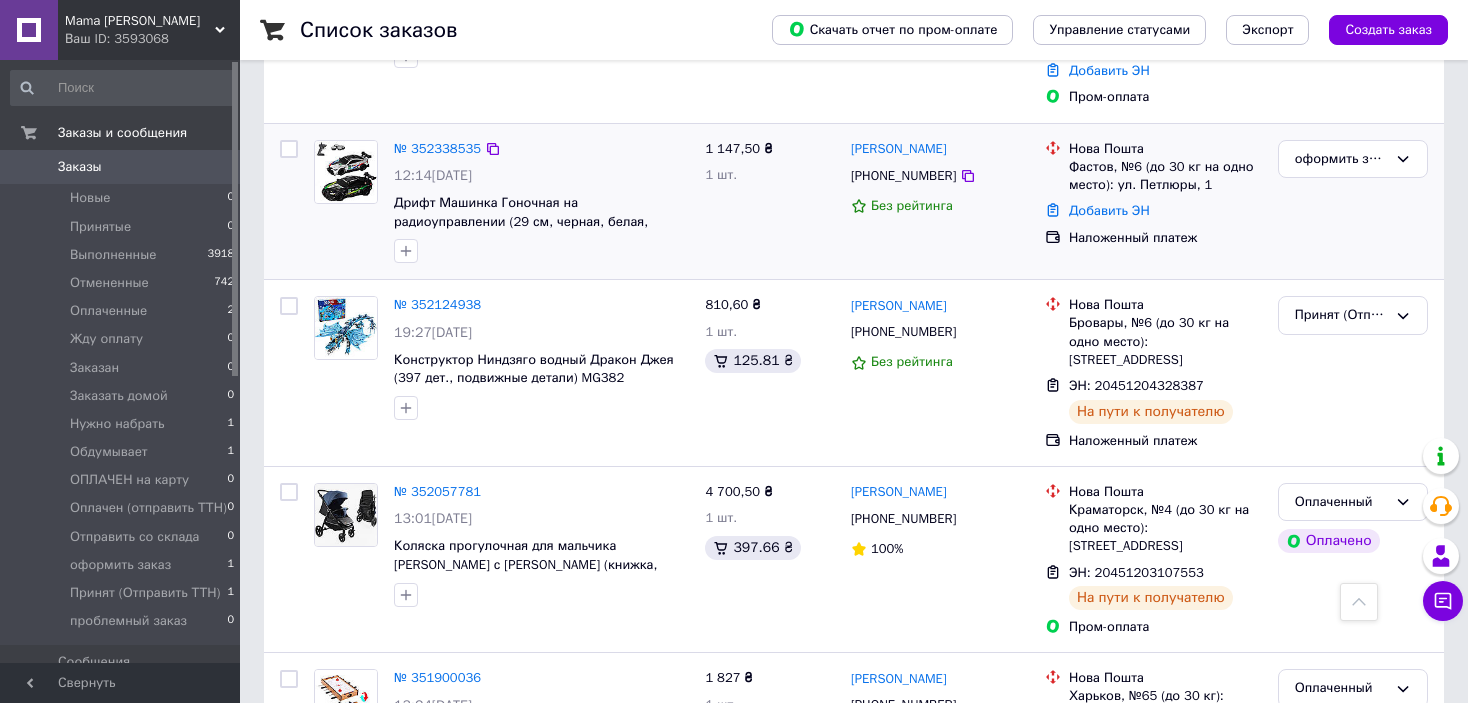 scroll, scrollTop: 700, scrollLeft: 0, axis: vertical 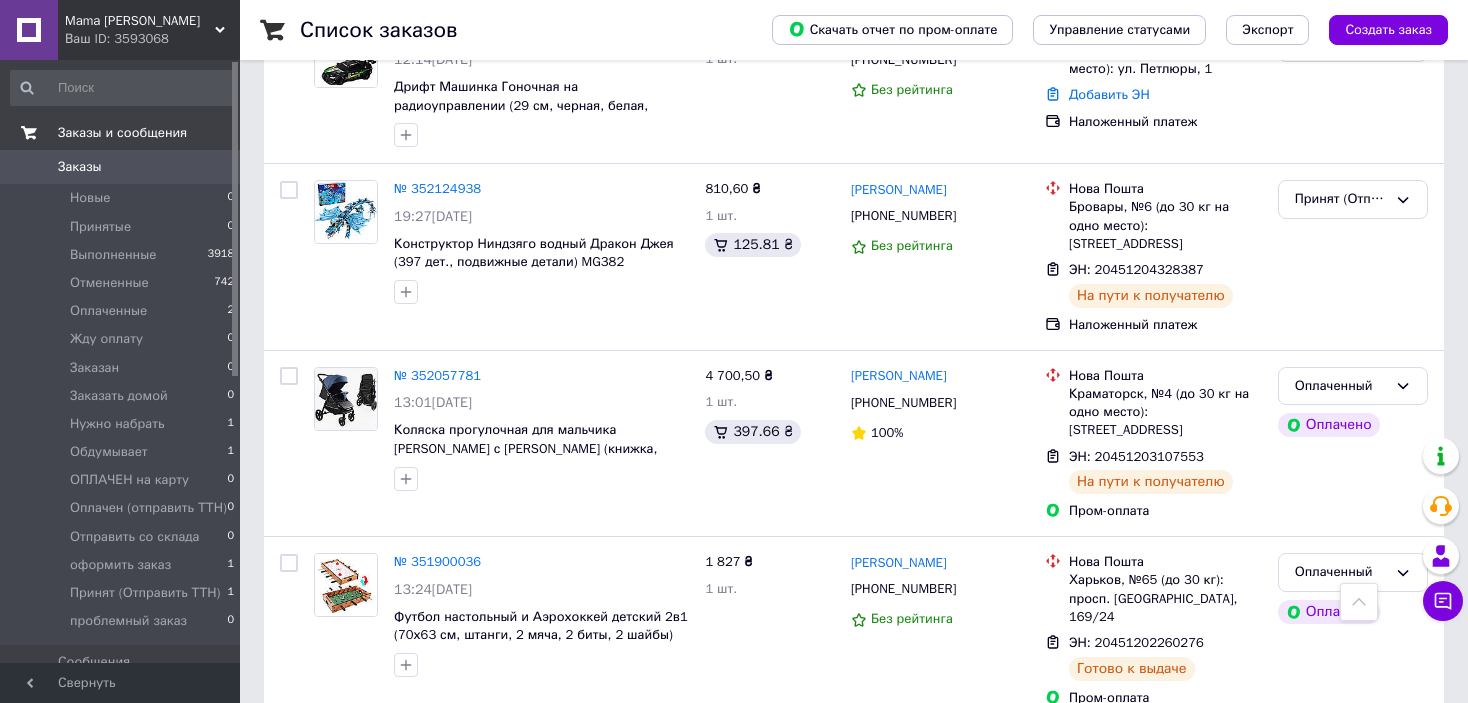 click on "Заказы и сообщения" at bounding box center (123, 133) 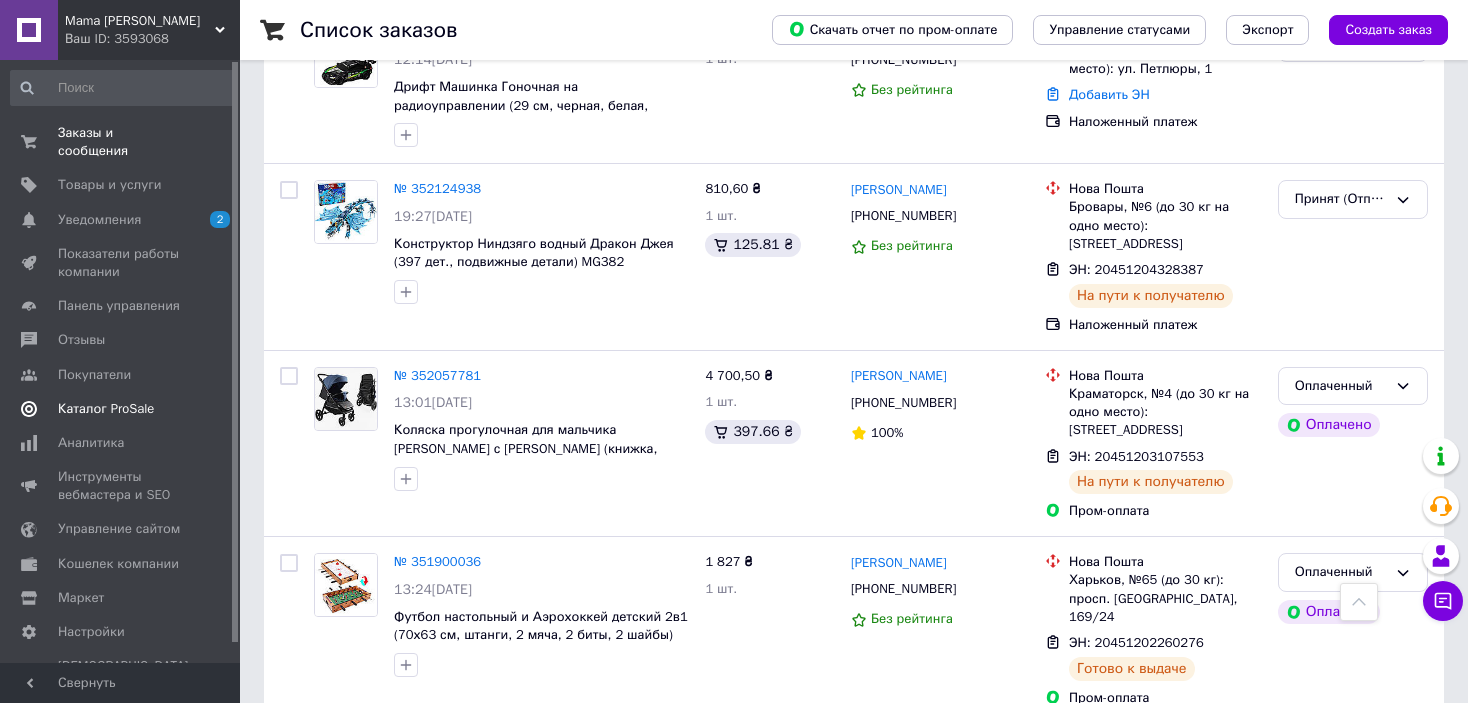click on "Каталог ProSale" at bounding box center (106, 409) 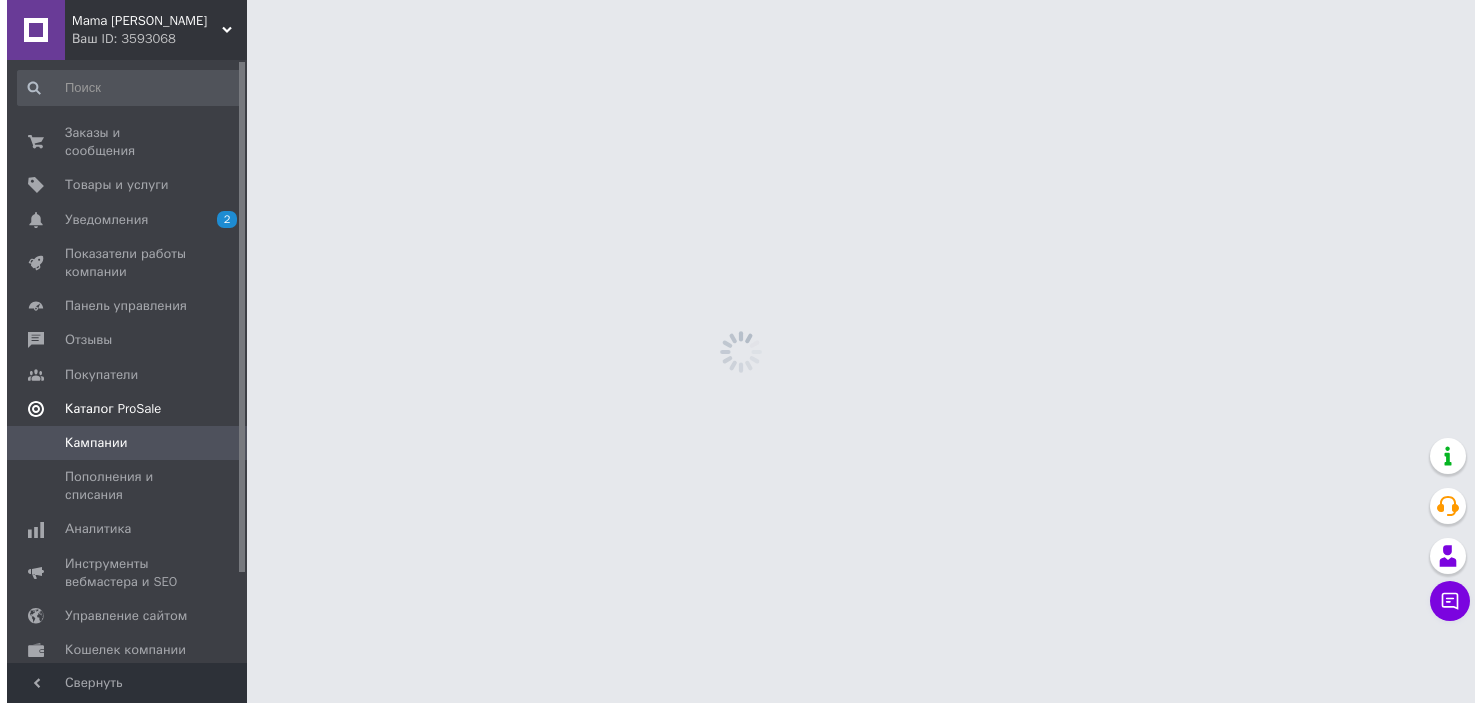 scroll, scrollTop: 0, scrollLeft: 0, axis: both 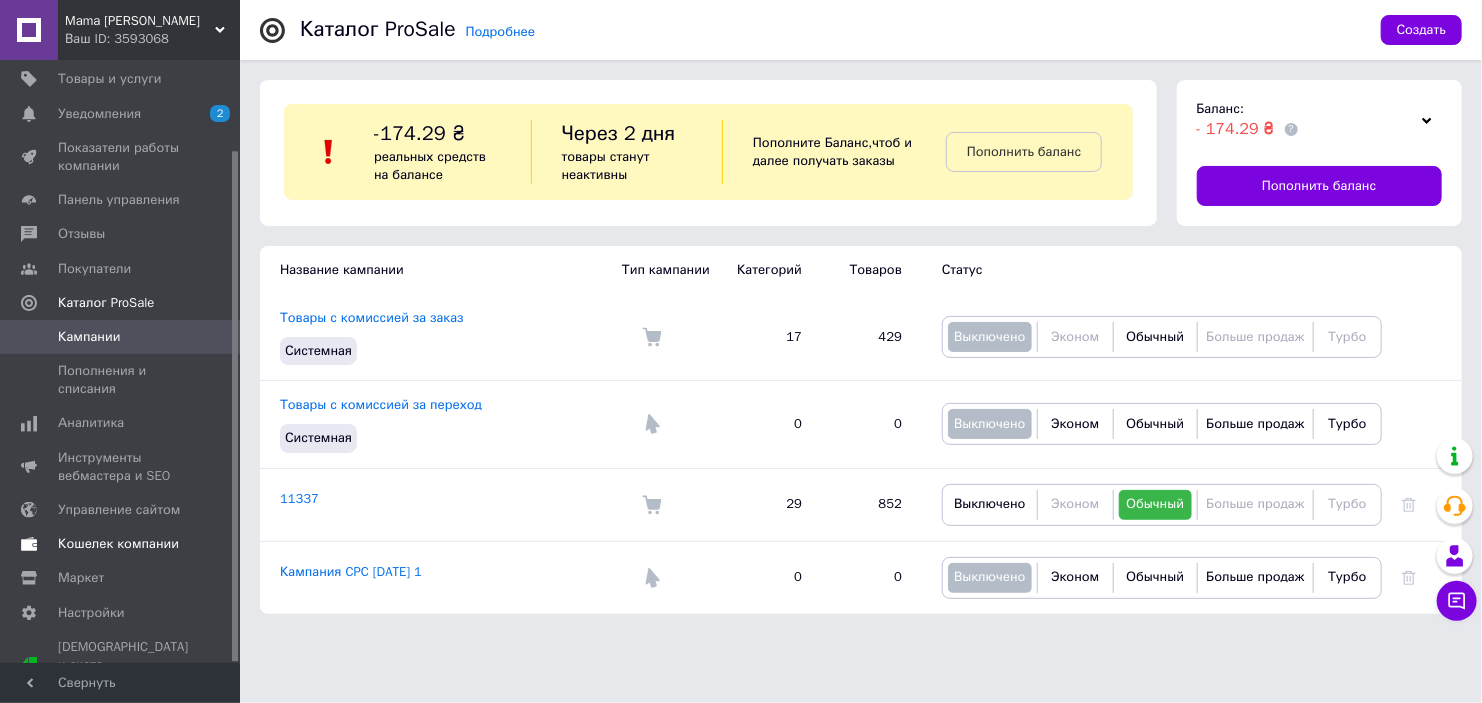 click on "Кошелек компании" at bounding box center (118, 544) 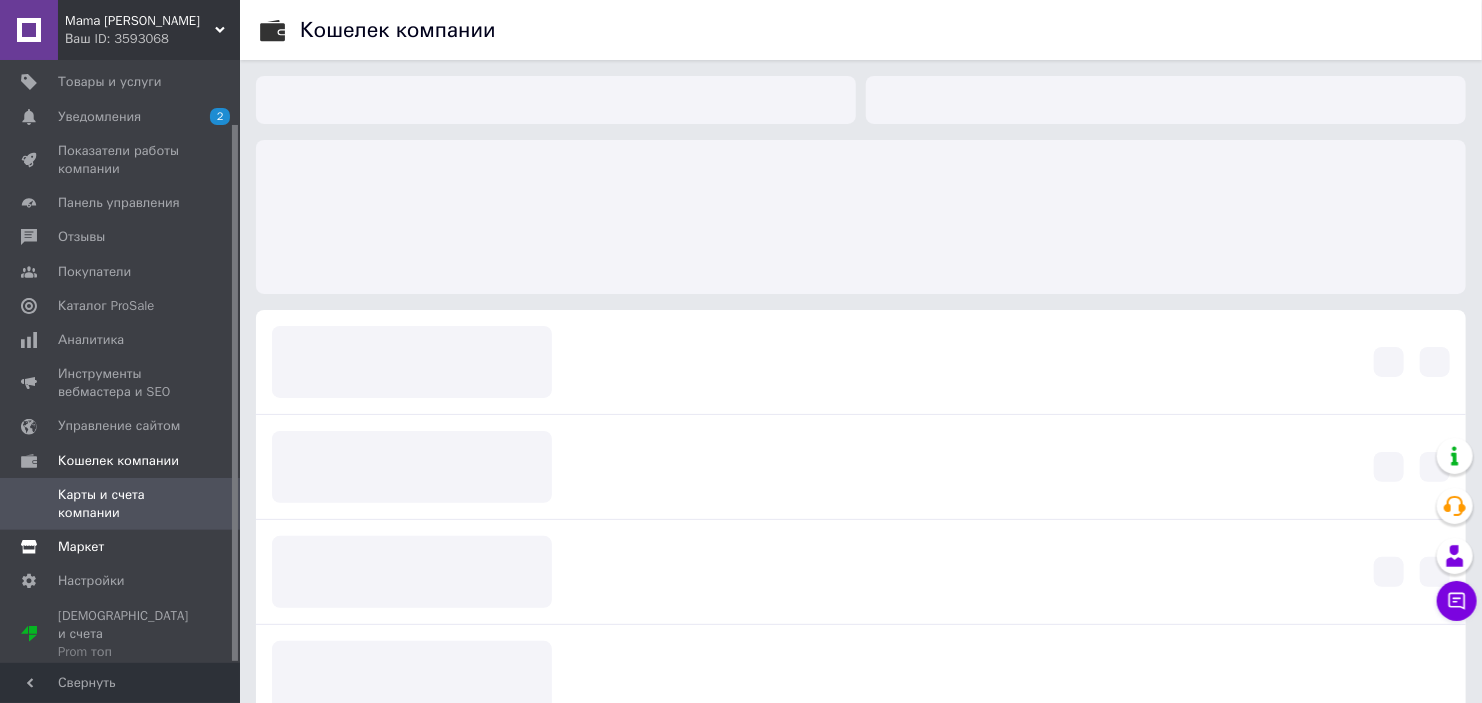 scroll, scrollTop: 72, scrollLeft: 0, axis: vertical 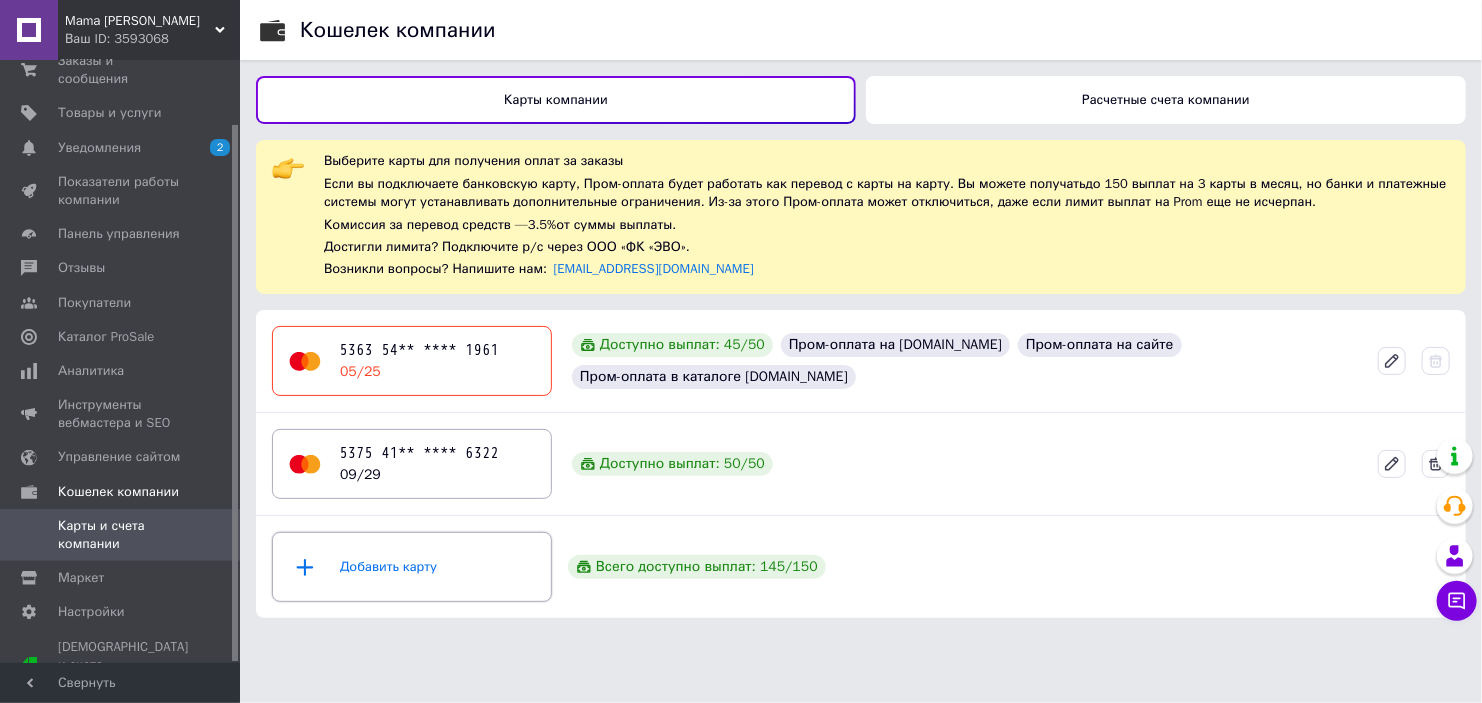 click on "Добавить карту" at bounding box center (412, 567) 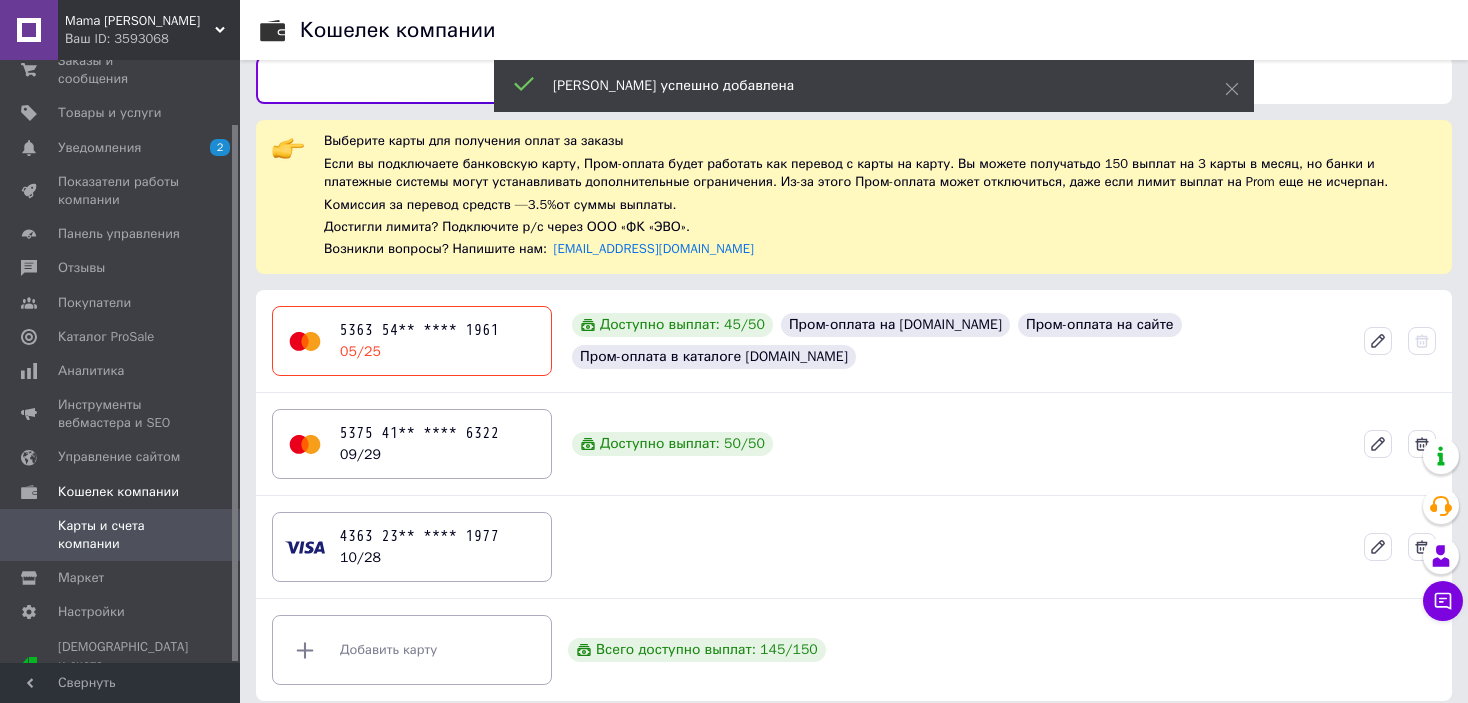scroll, scrollTop: 32, scrollLeft: 0, axis: vertical 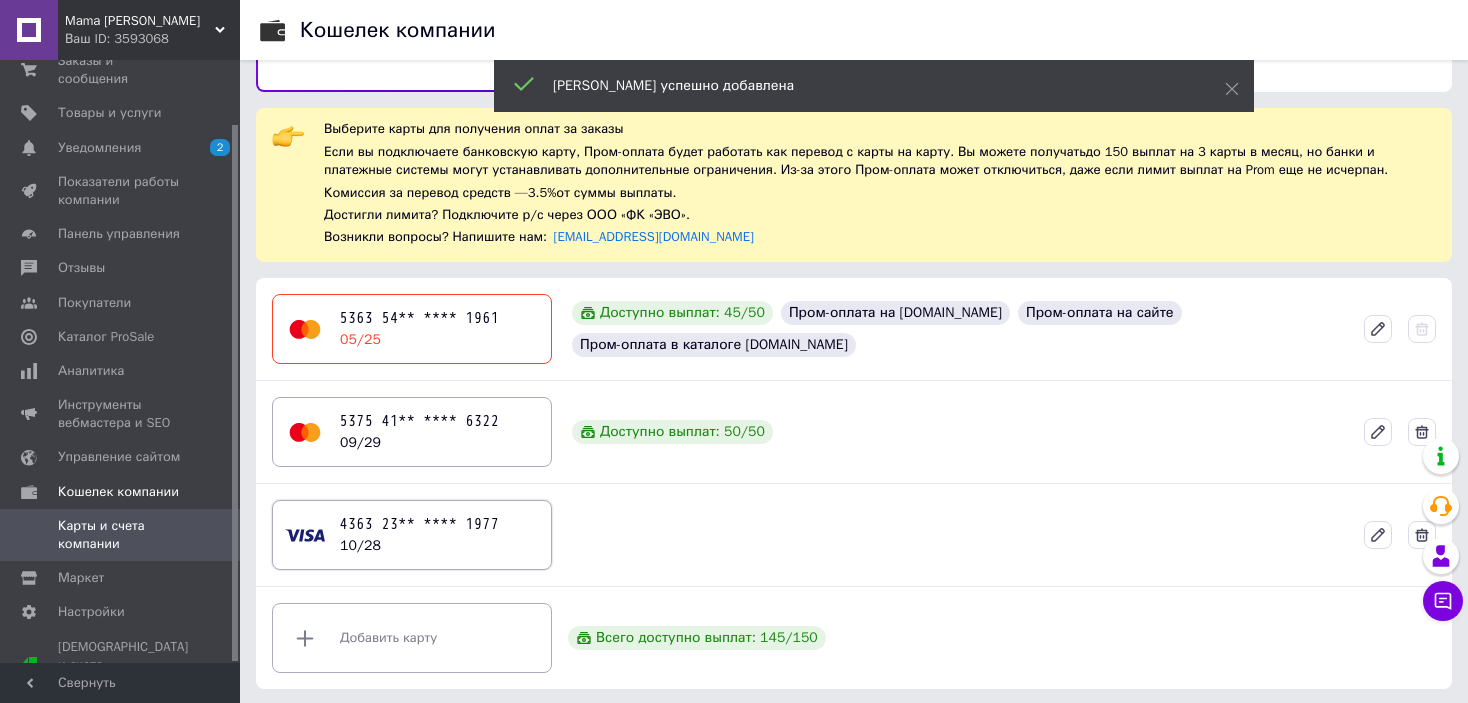 click on "4363 23** **** 1977 10/28" at bounding box center (420, 535) 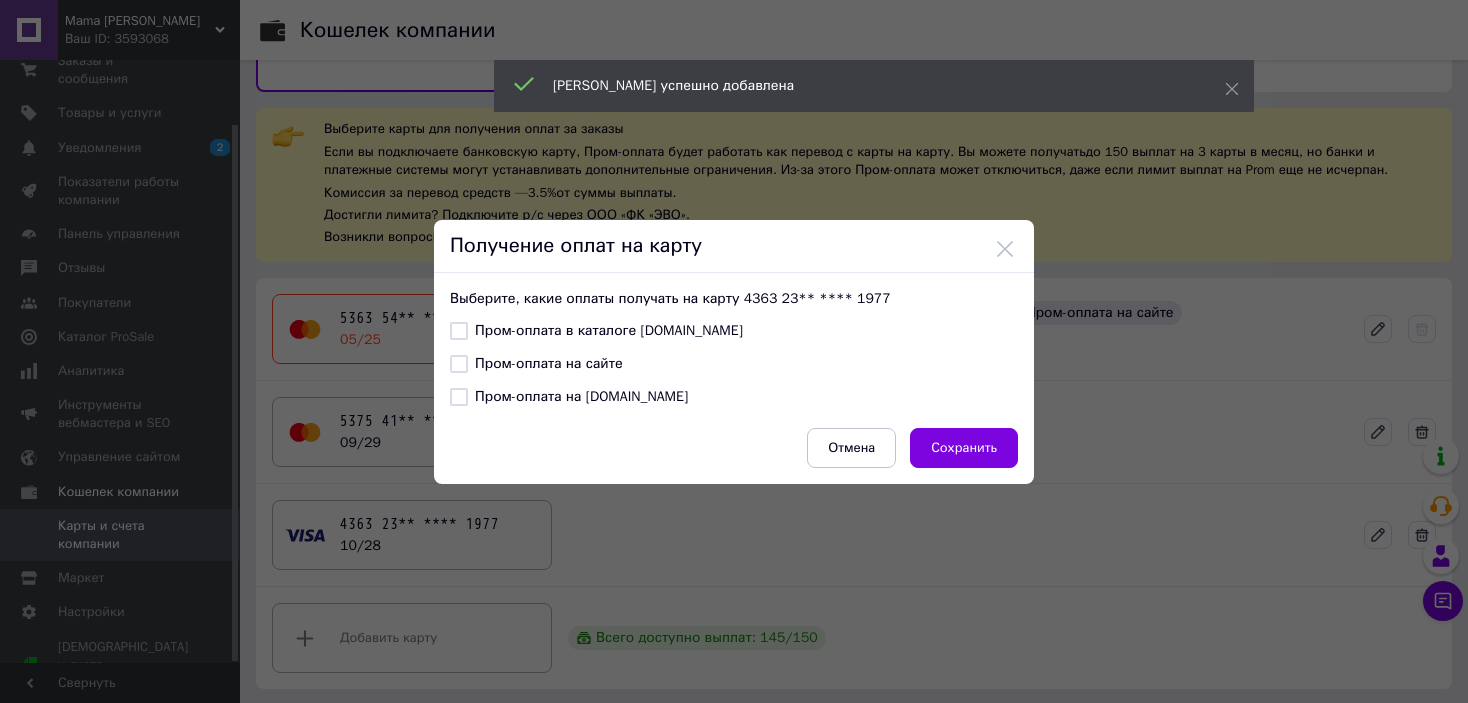 click on "Пром-оплата в каталоге [DOMAIN_NAME]" at bounding box center (459, 331) 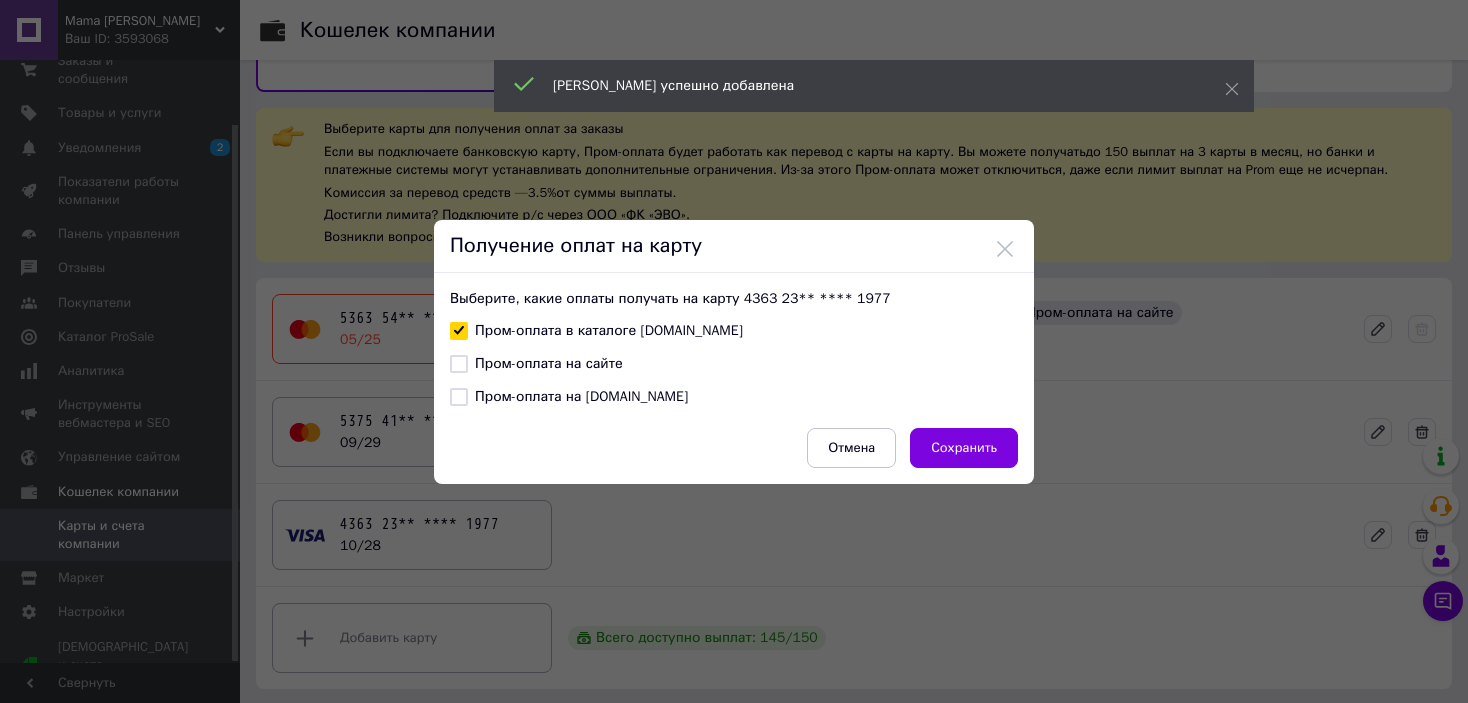 checkbox on "true" 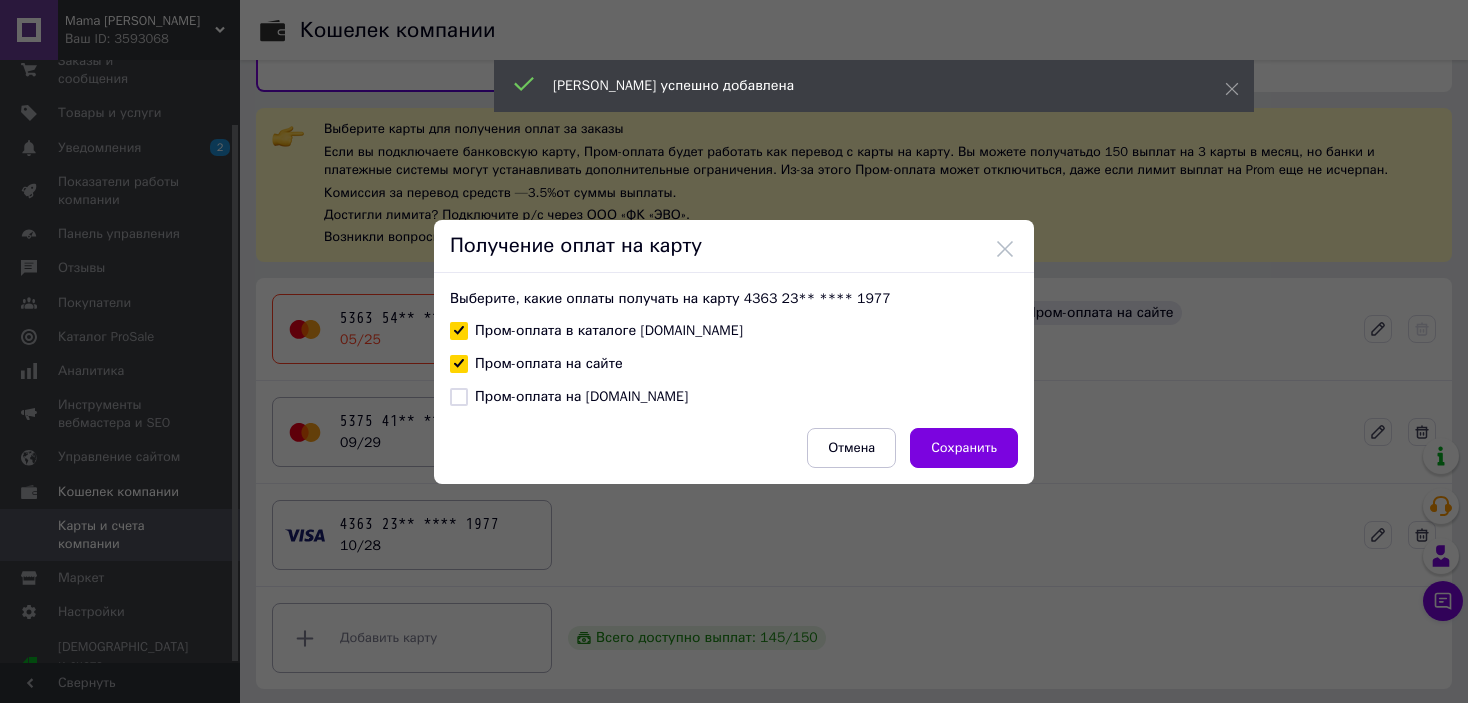 click on "Пром-оплата на [DOMAIN_NAME]" at bounding box center (459, 397) 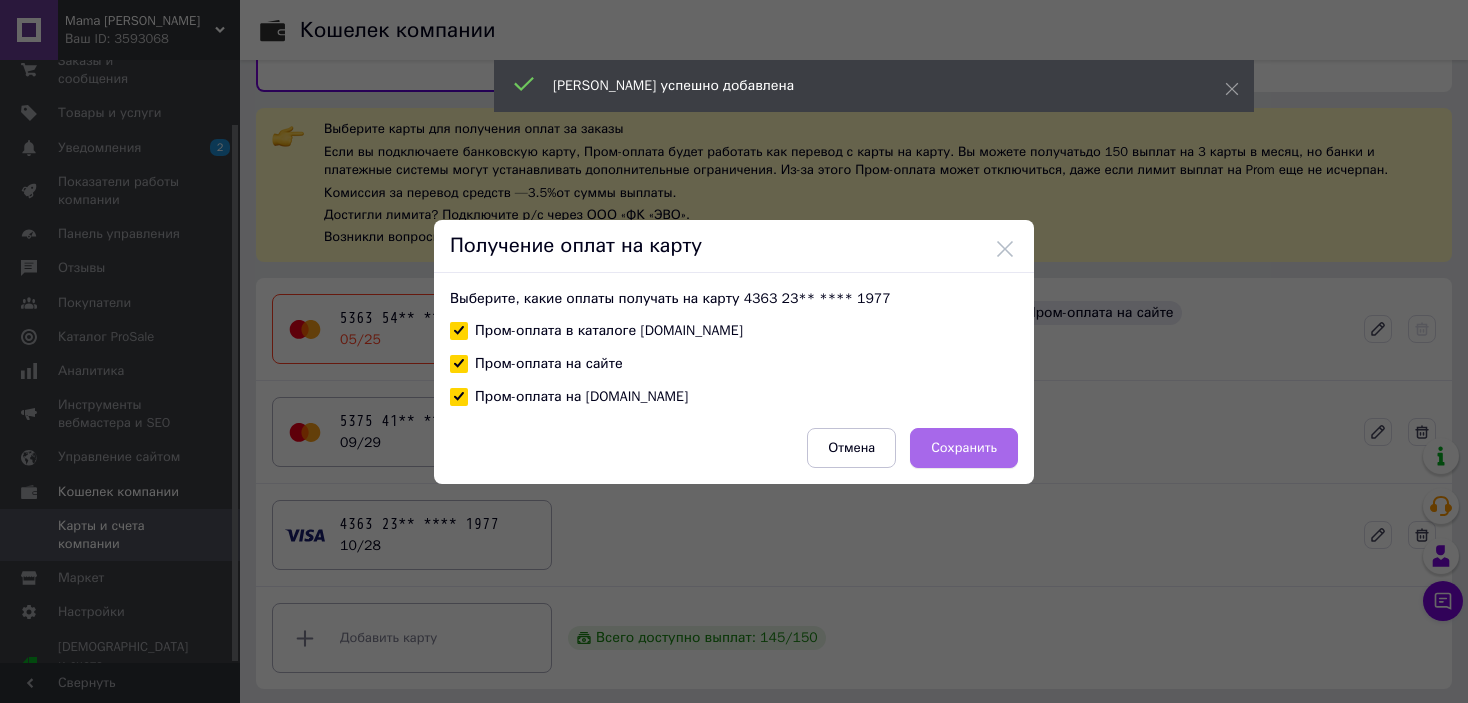 click on "Сохранить" at bounding box center (964, 448) 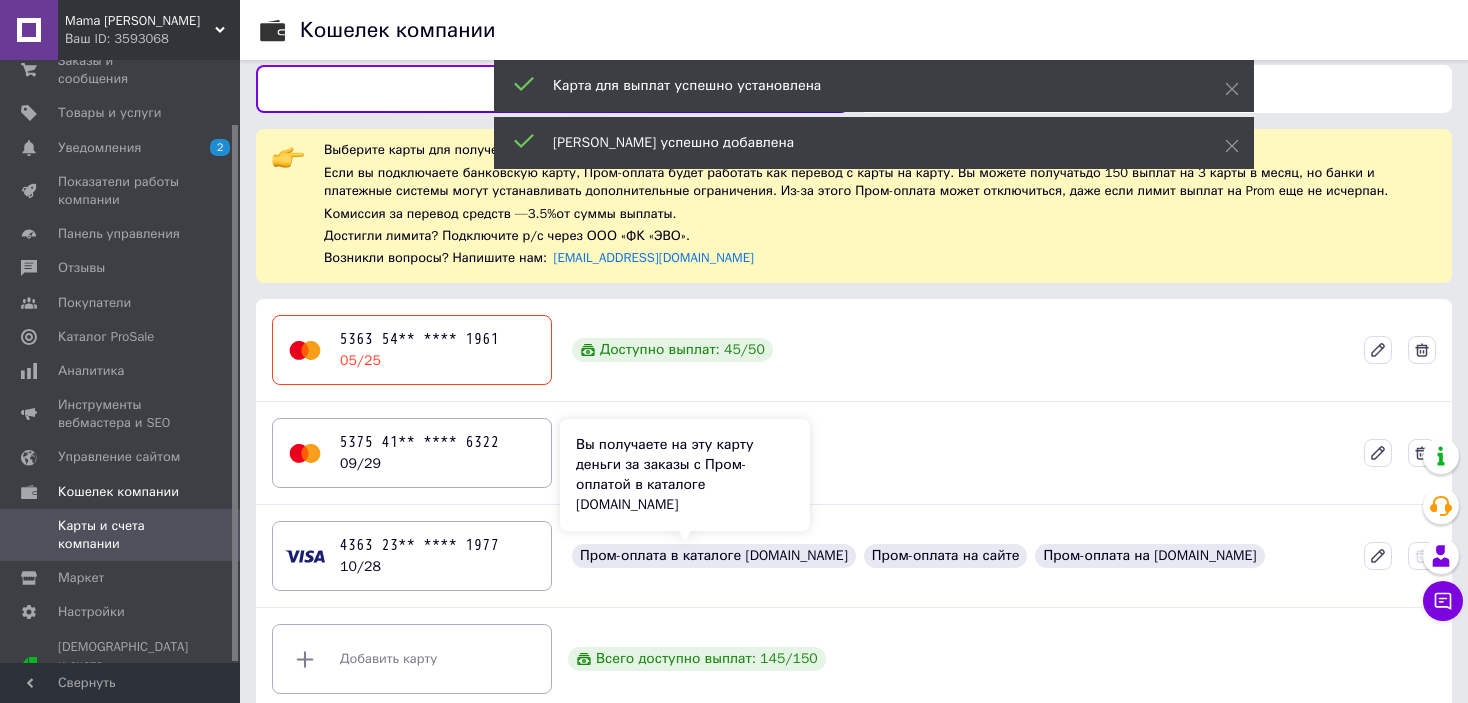 scroll, scrollTop: 0, scrollLeft: 0, axis: both 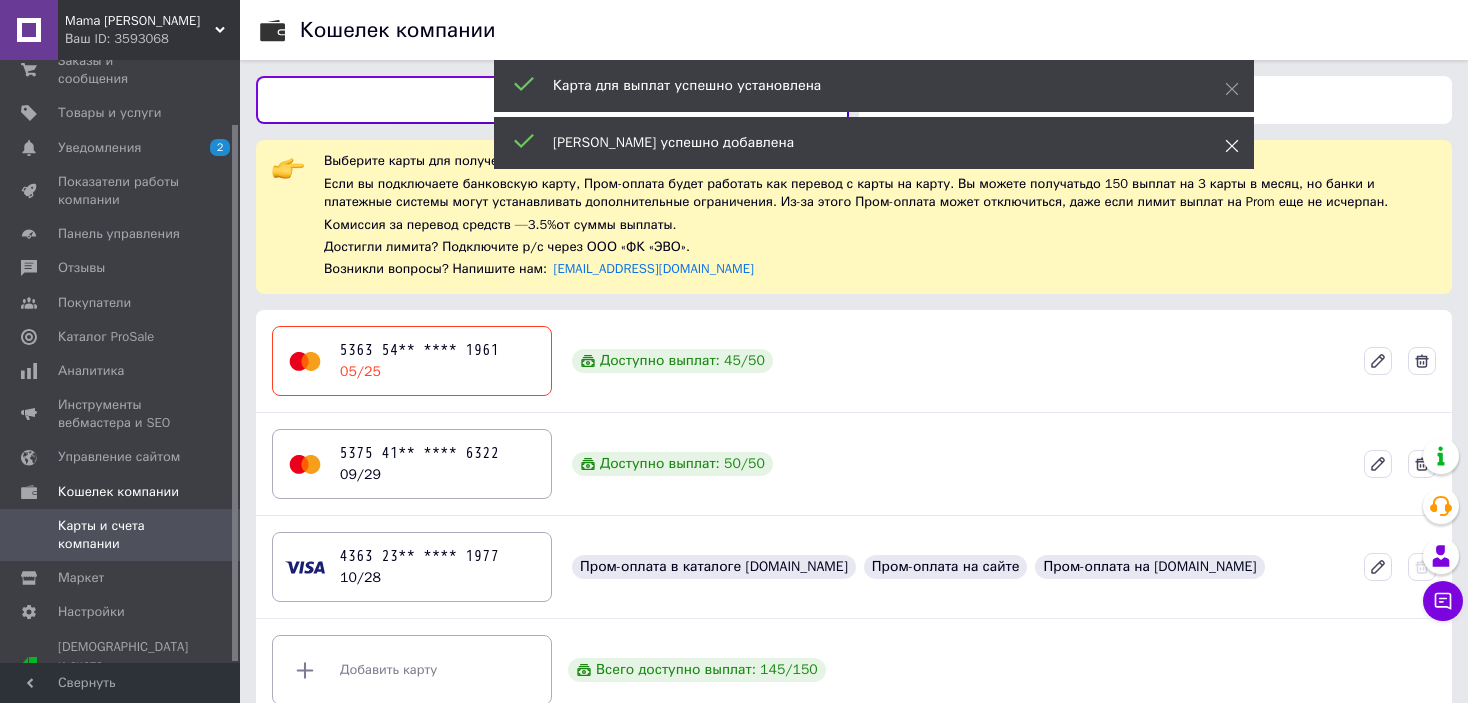 click 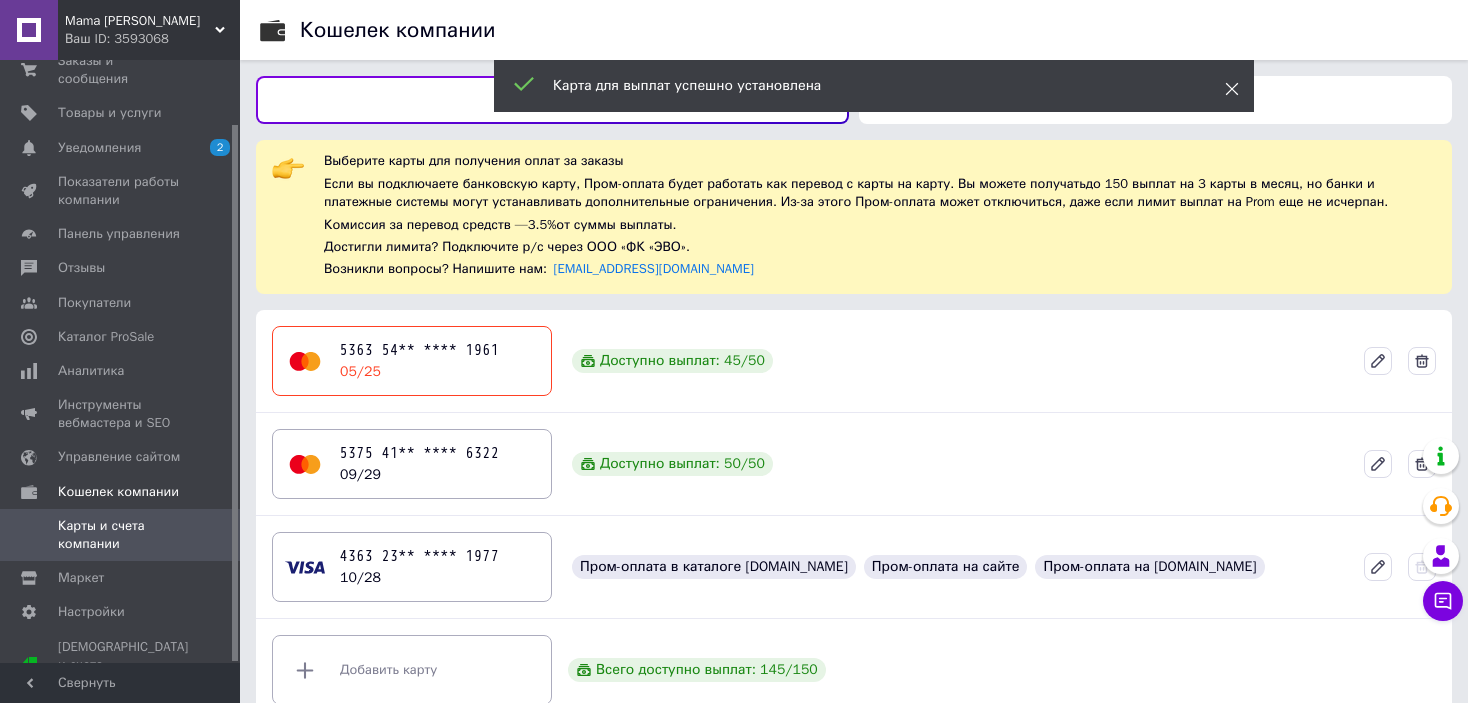 click 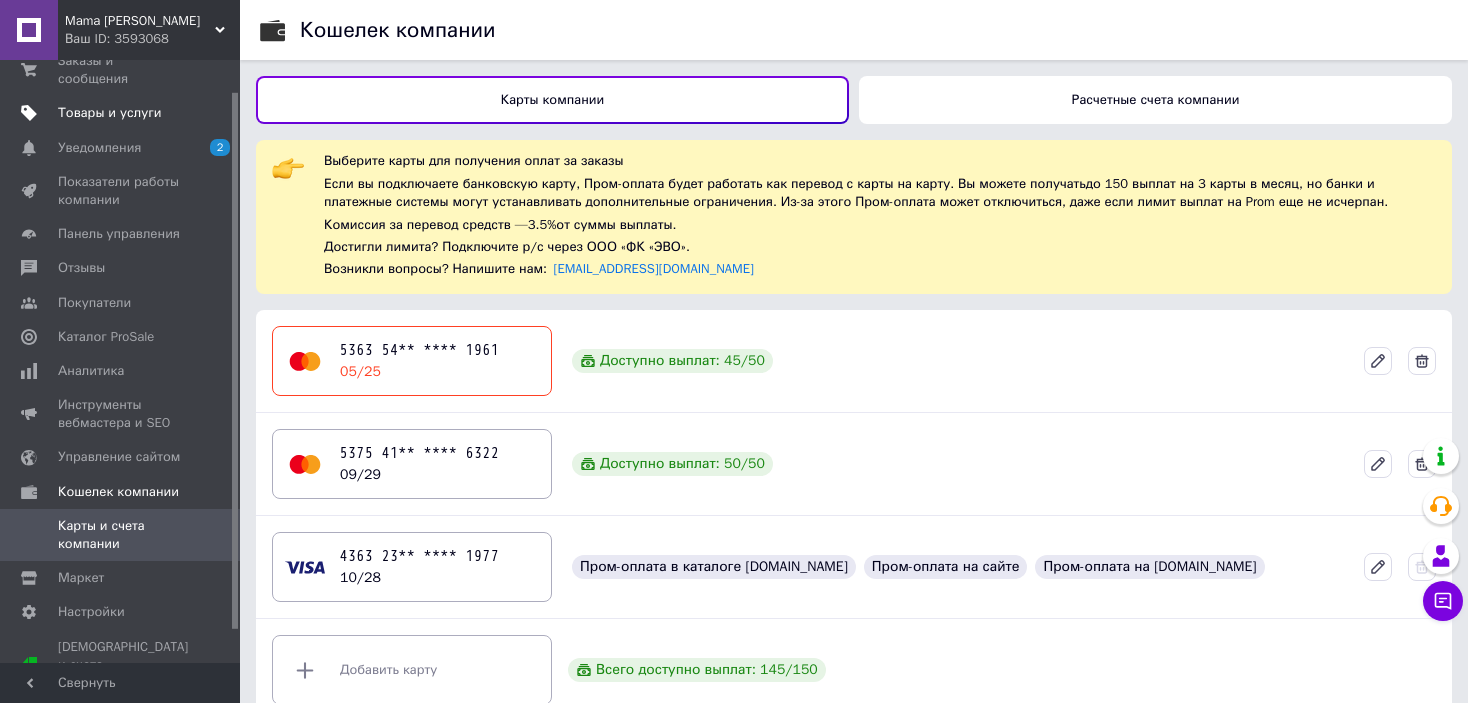 scroll, scrollTop: 0, scrollLeft: 0, axis: both 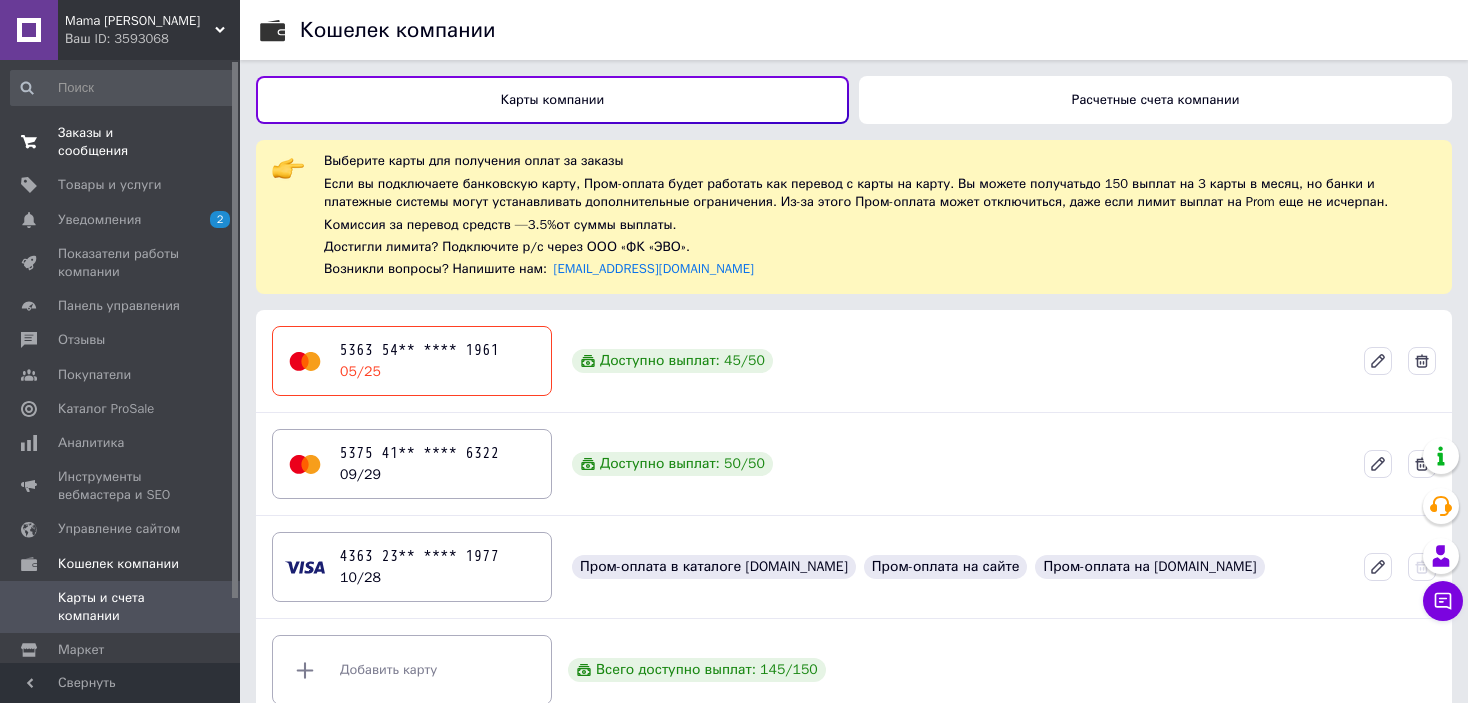 click on "Заказы и сообщения" at bounding box center [121, 142] 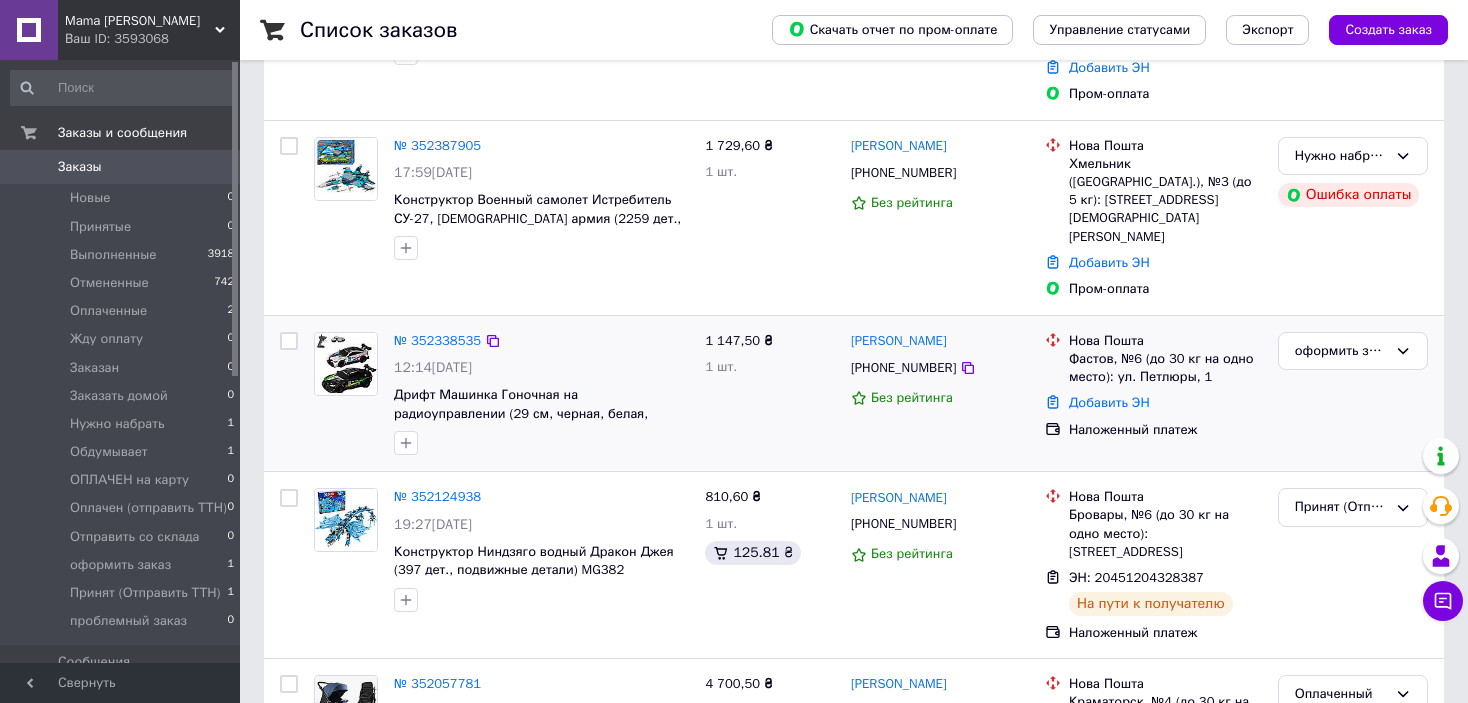 scroll, scrollTop: 500, scrollLeft: 0, axis: vertical 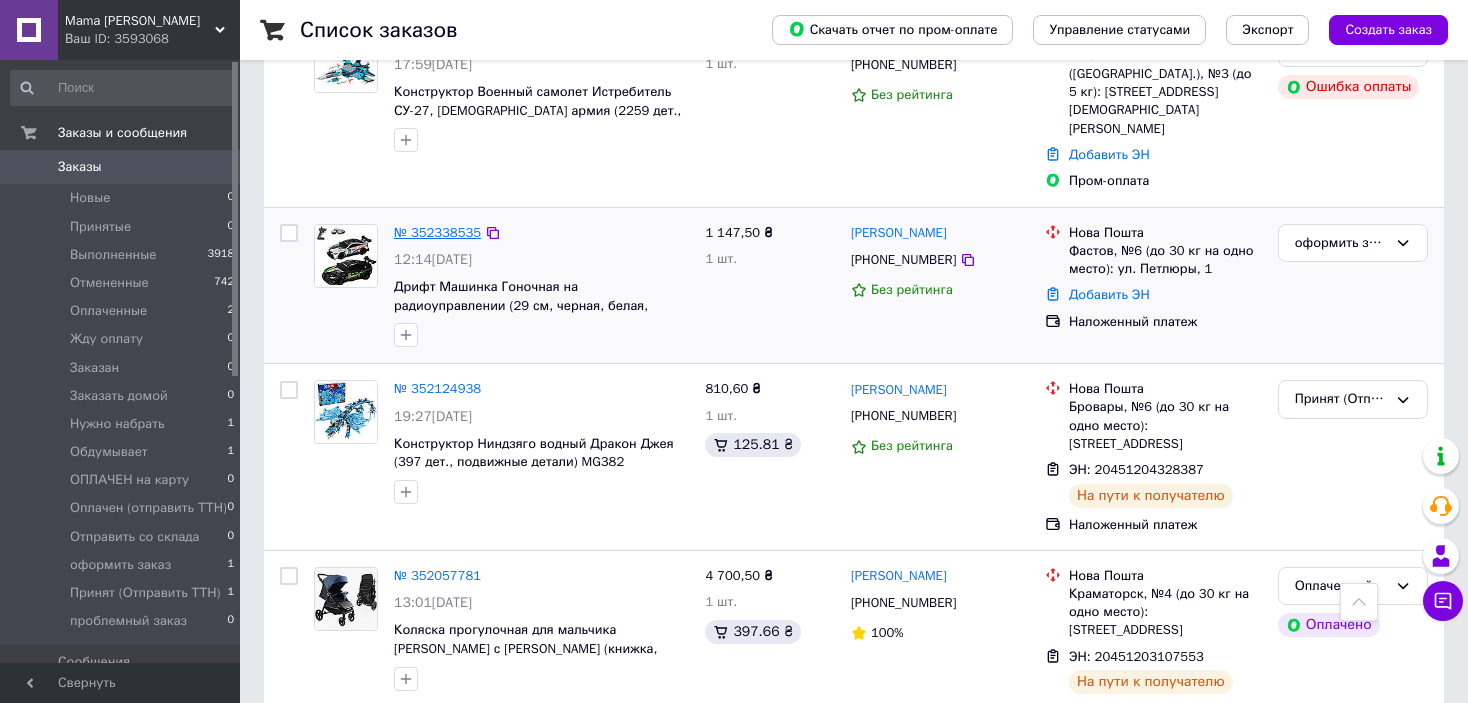 click on "№ 352338535" at bounding box center [437, 232] 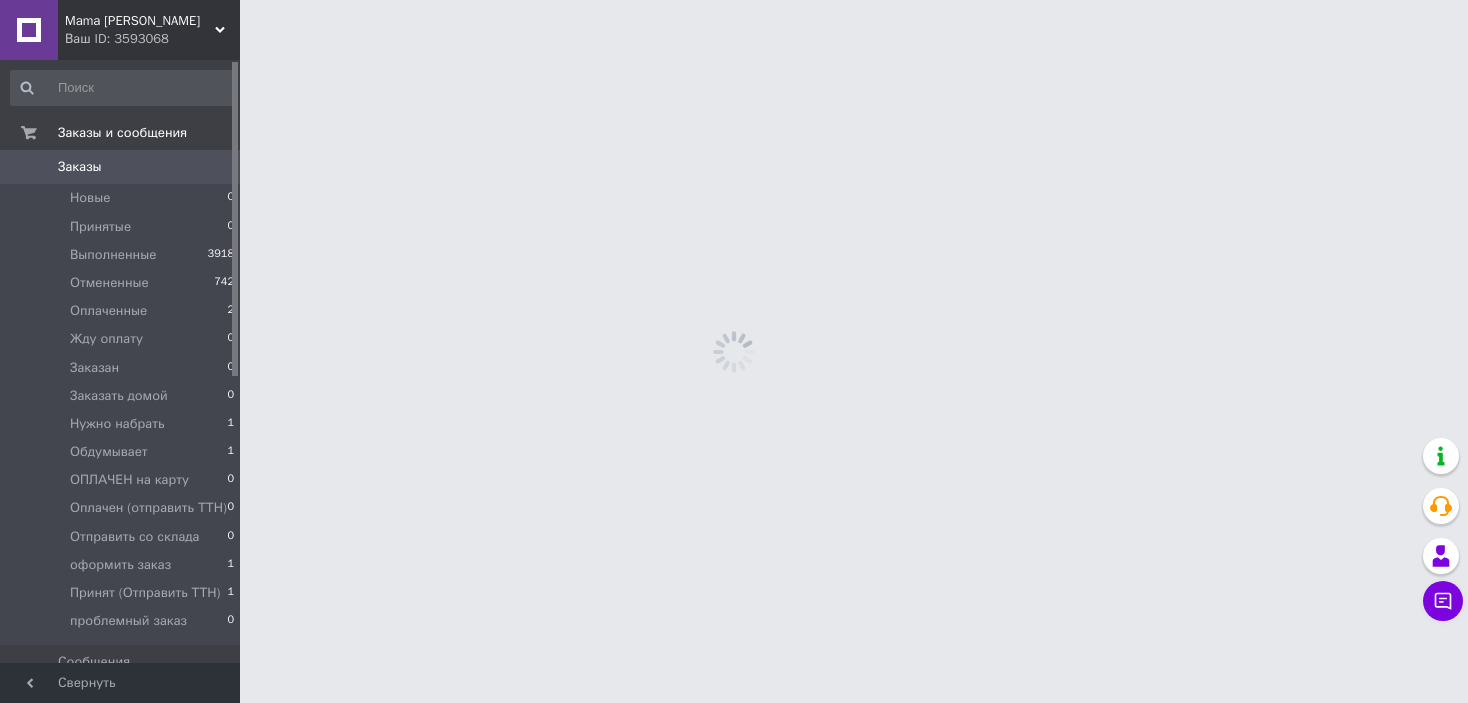 scroll, scrollTop: 0, scrollLeft: 0, axis: both 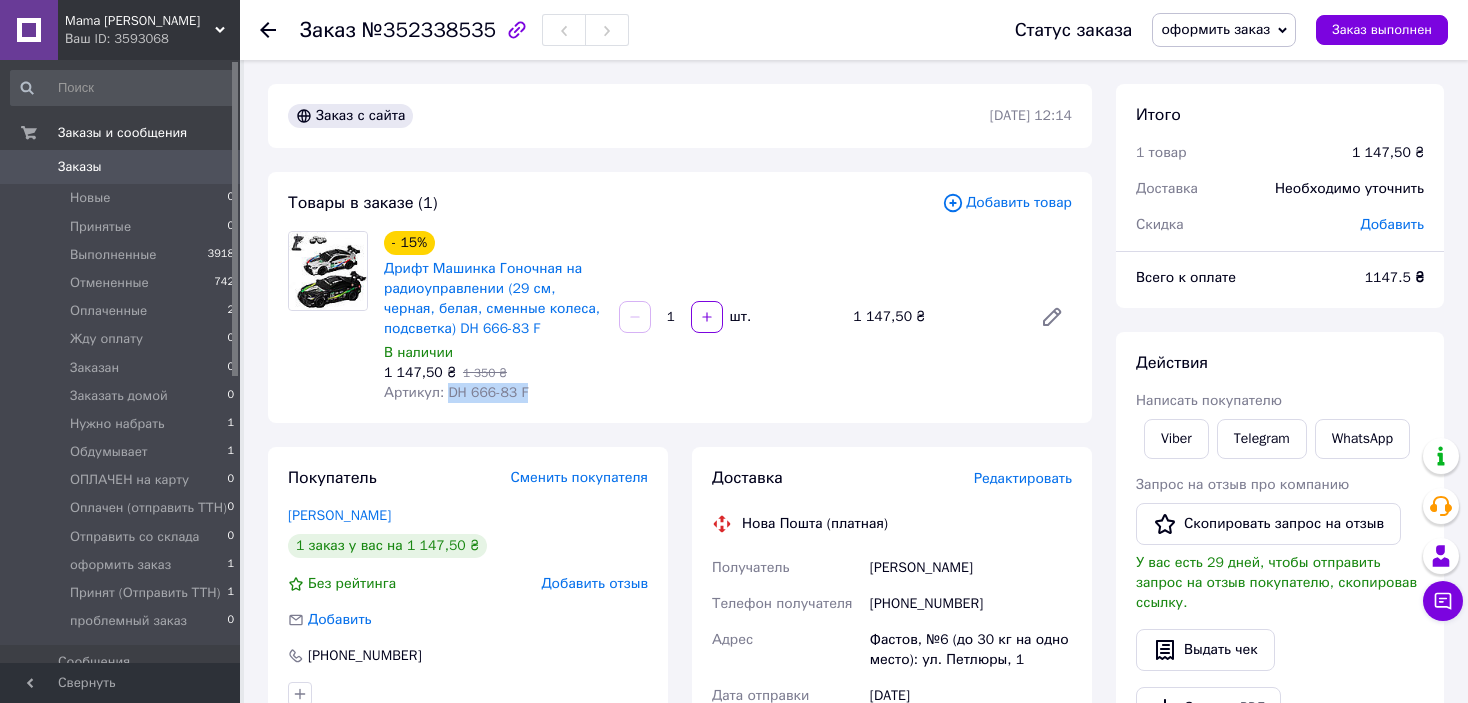 drag, startPoint x: 534, startPoint y: 396, endPoint x: 446, endPoint y: 404, distance: 88.362885 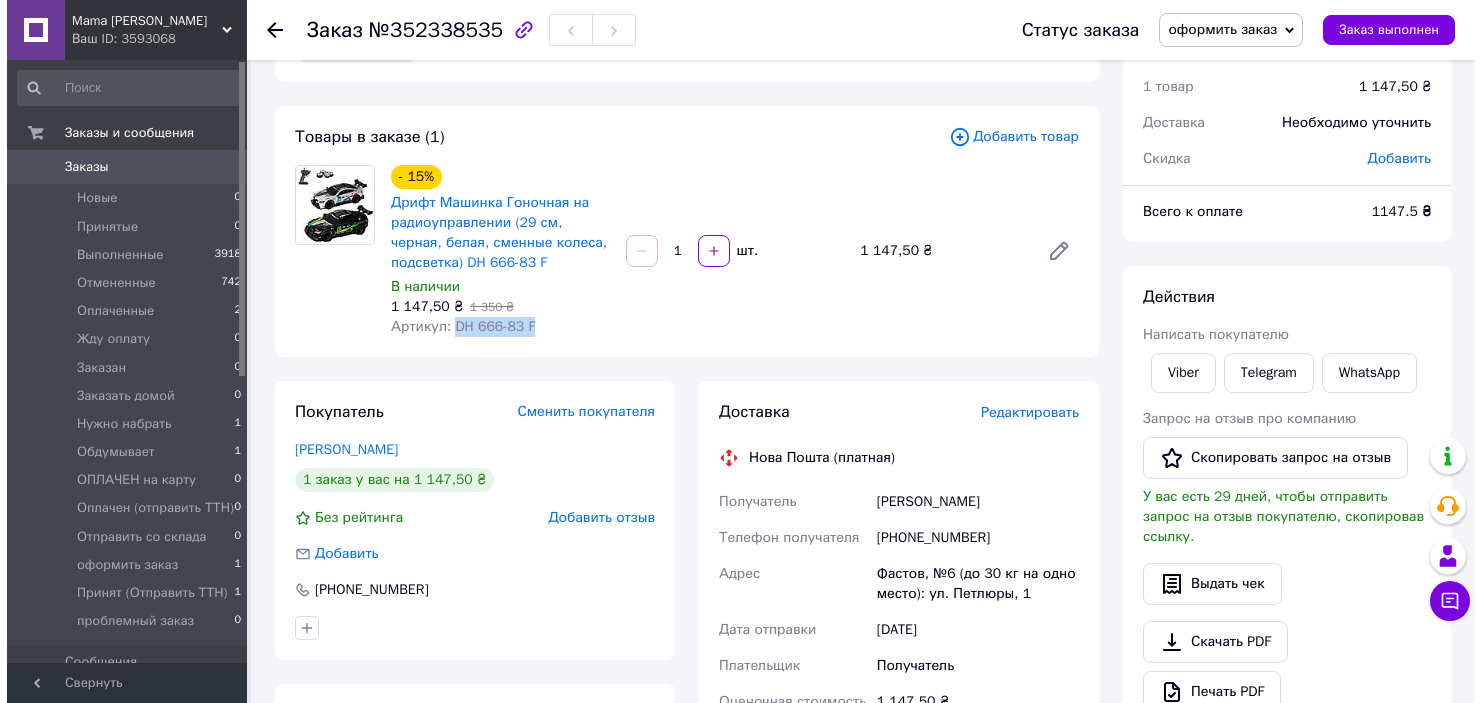 scroll, scrollTop: 100, scrollLeft: 0, axis: vertical 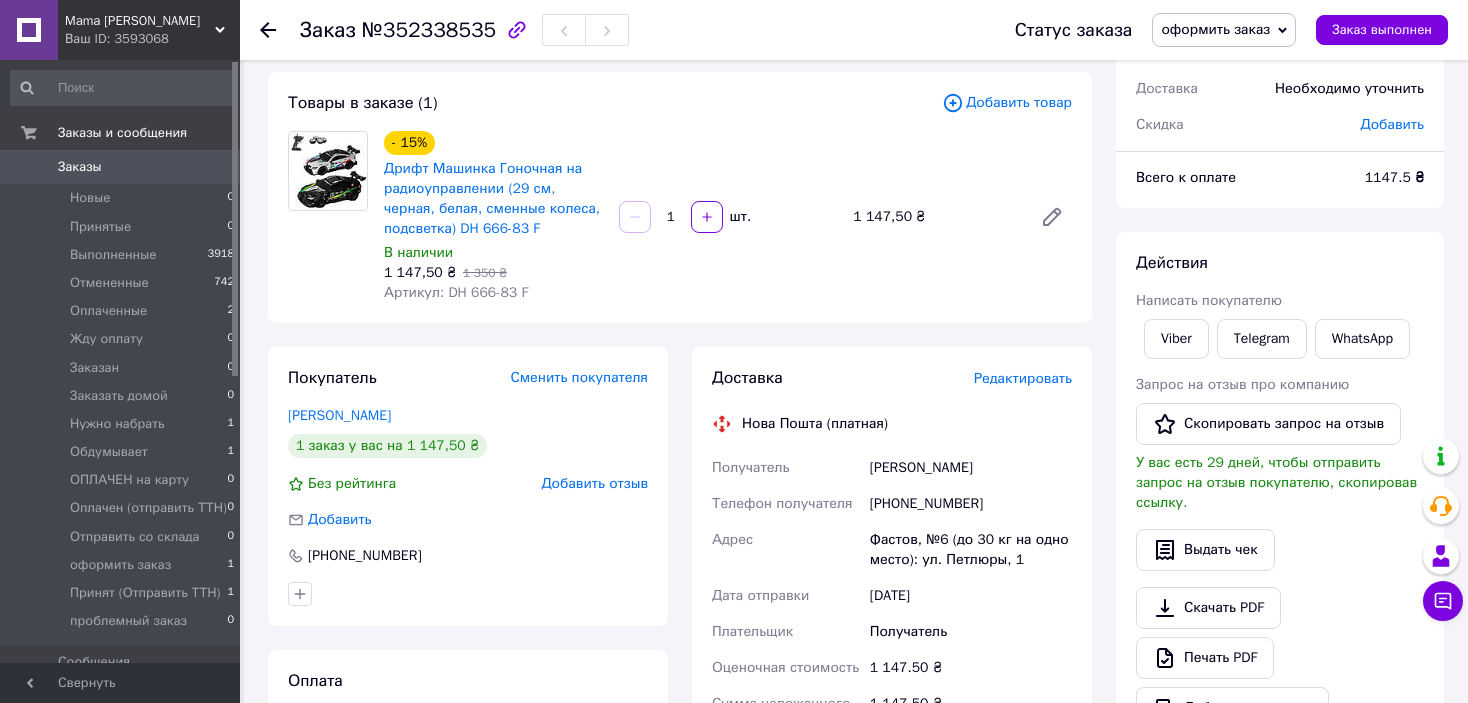 click on "Редактировать" at bounding box center [1023, 378] 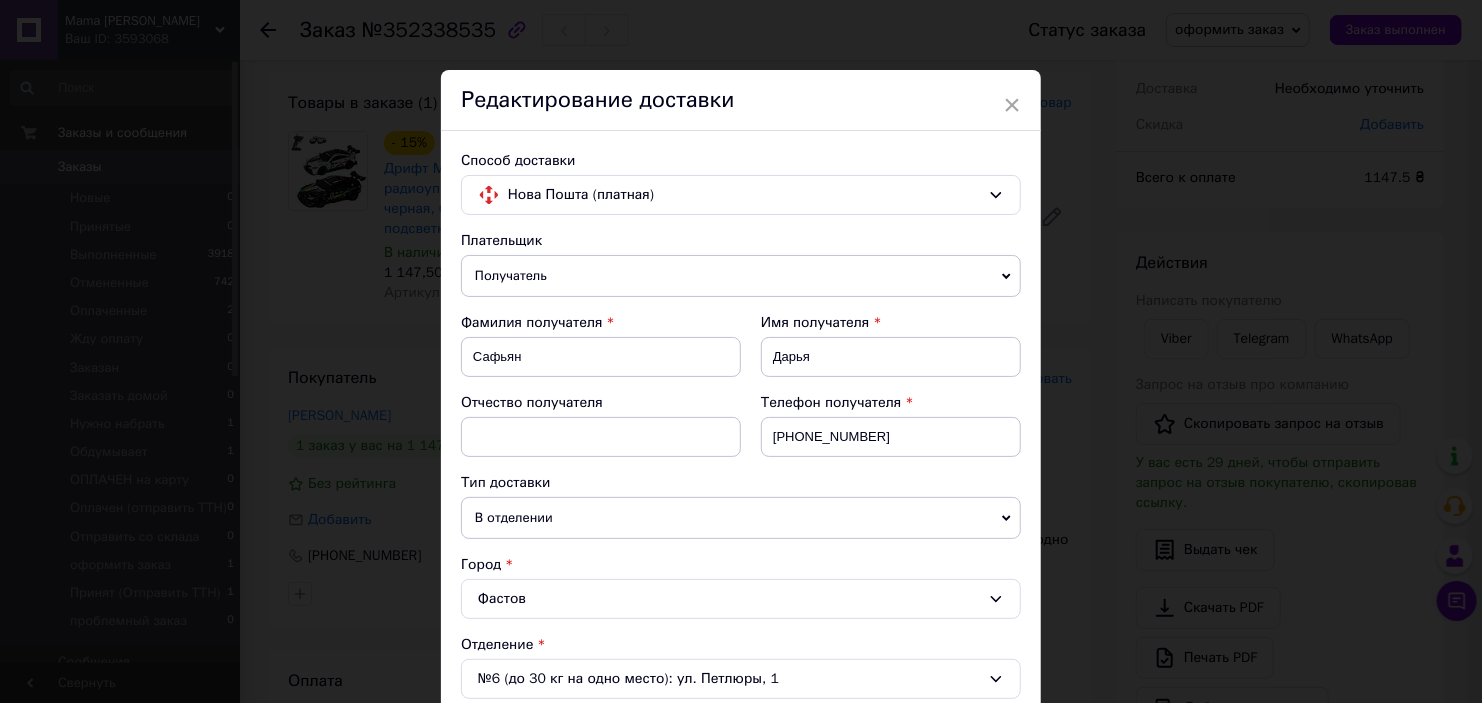 scroll, scrollTop: 400, scrollLeft: 0, axis: vertical 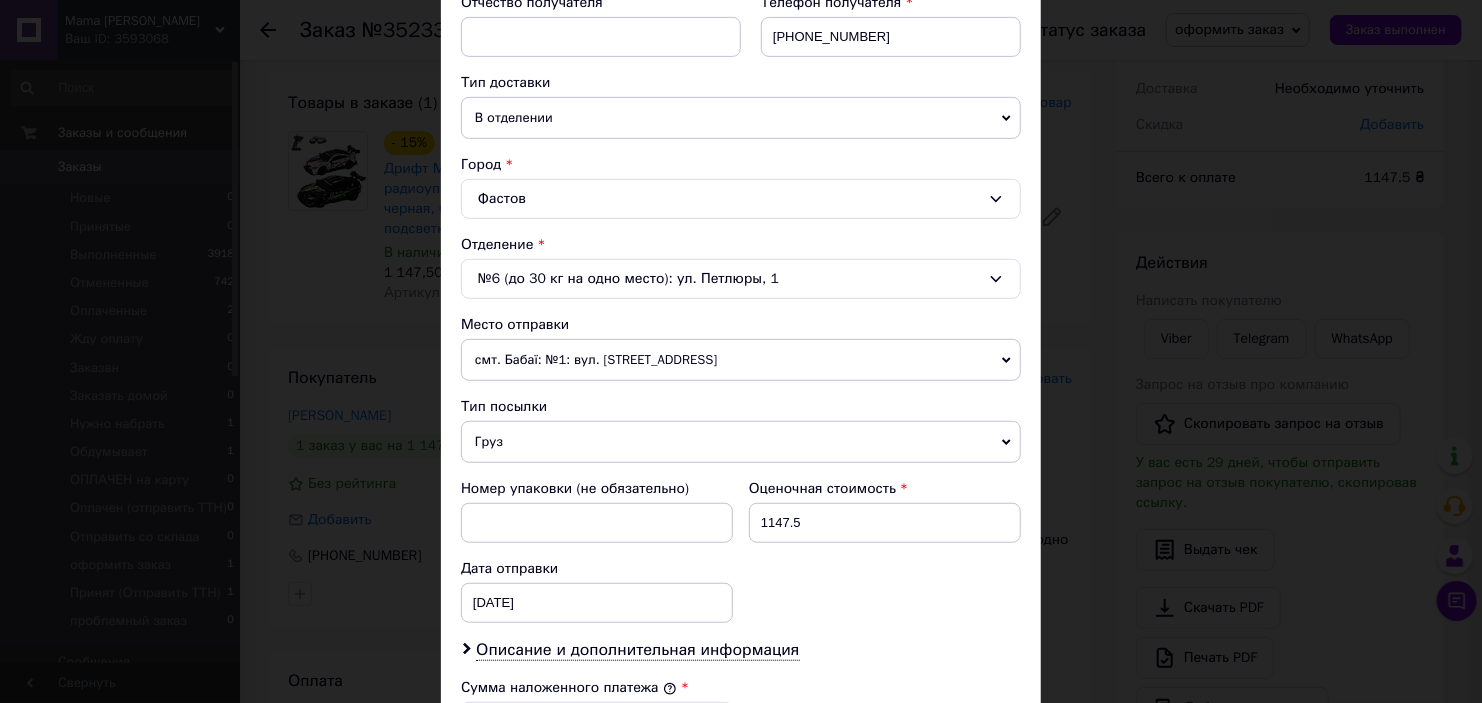 click on "смт. Бабаї: №1: вул. [STREET_ADDRESS]" at bounding box center (741, 360) 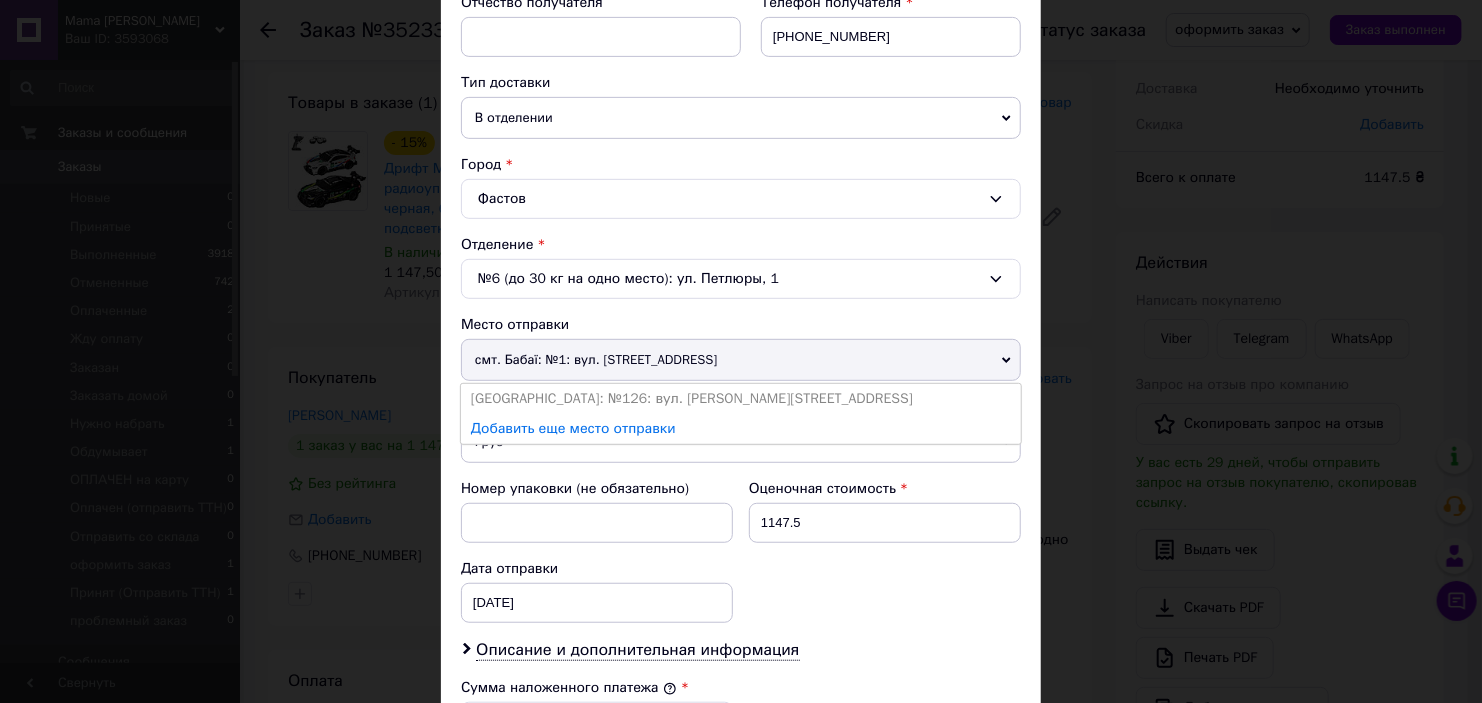click on "[GEOGRAPHIC_DATA]: №126: вул. [PERSON_NAME][STREET_ADDRESS]" at bounding box center [741, 399] 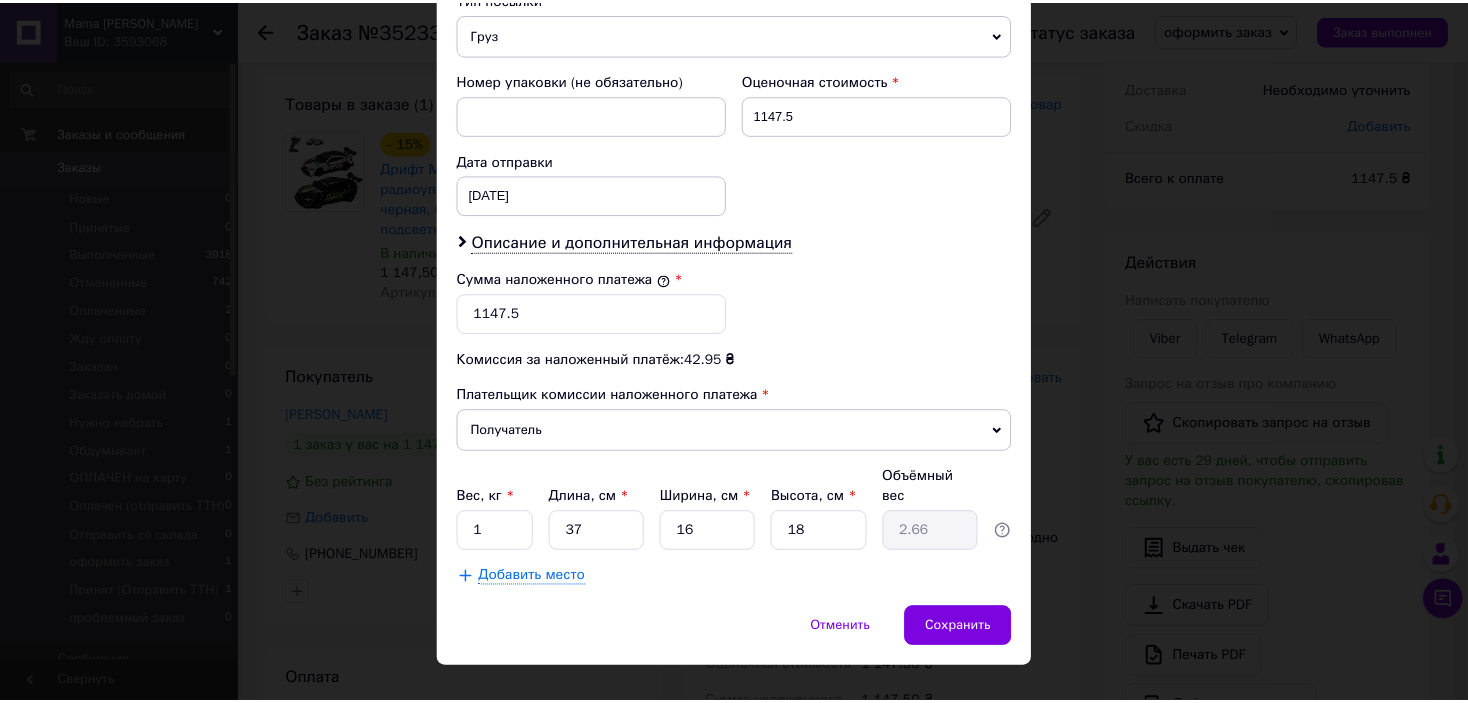 scroll, scrollTop: 816, scrollLeft: 0, axis: vertical 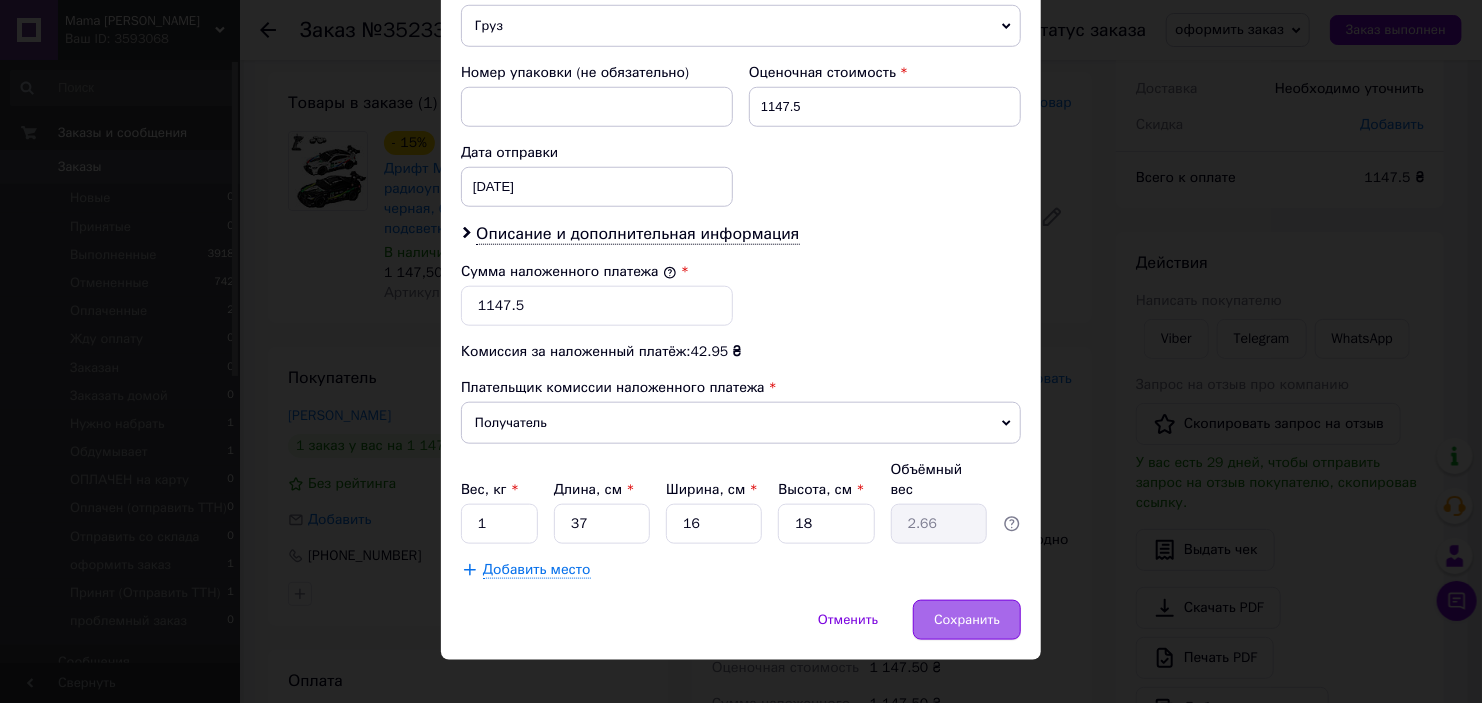 click on "Сохранить" at bounding box center [967, 620] 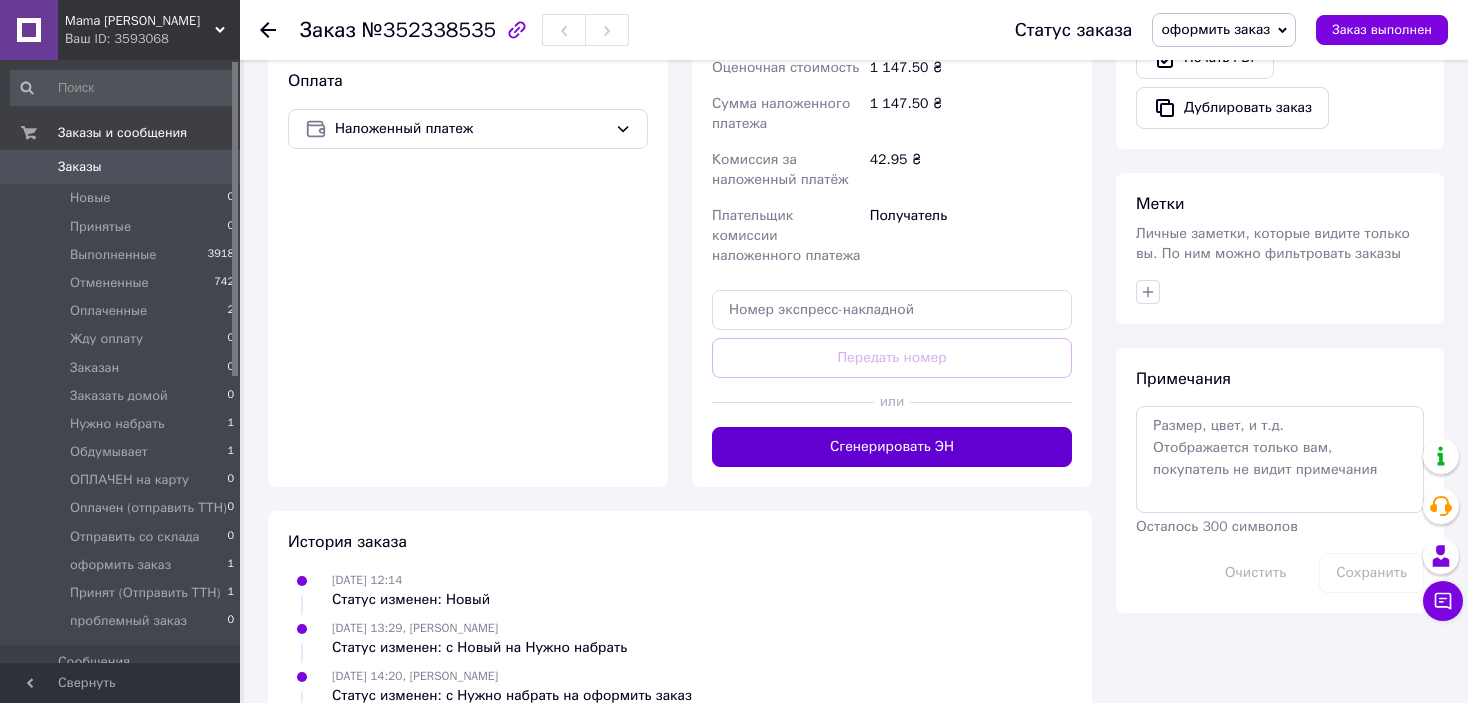 click on "Сгенерировать ЭН" at bounding box center (892, 447) 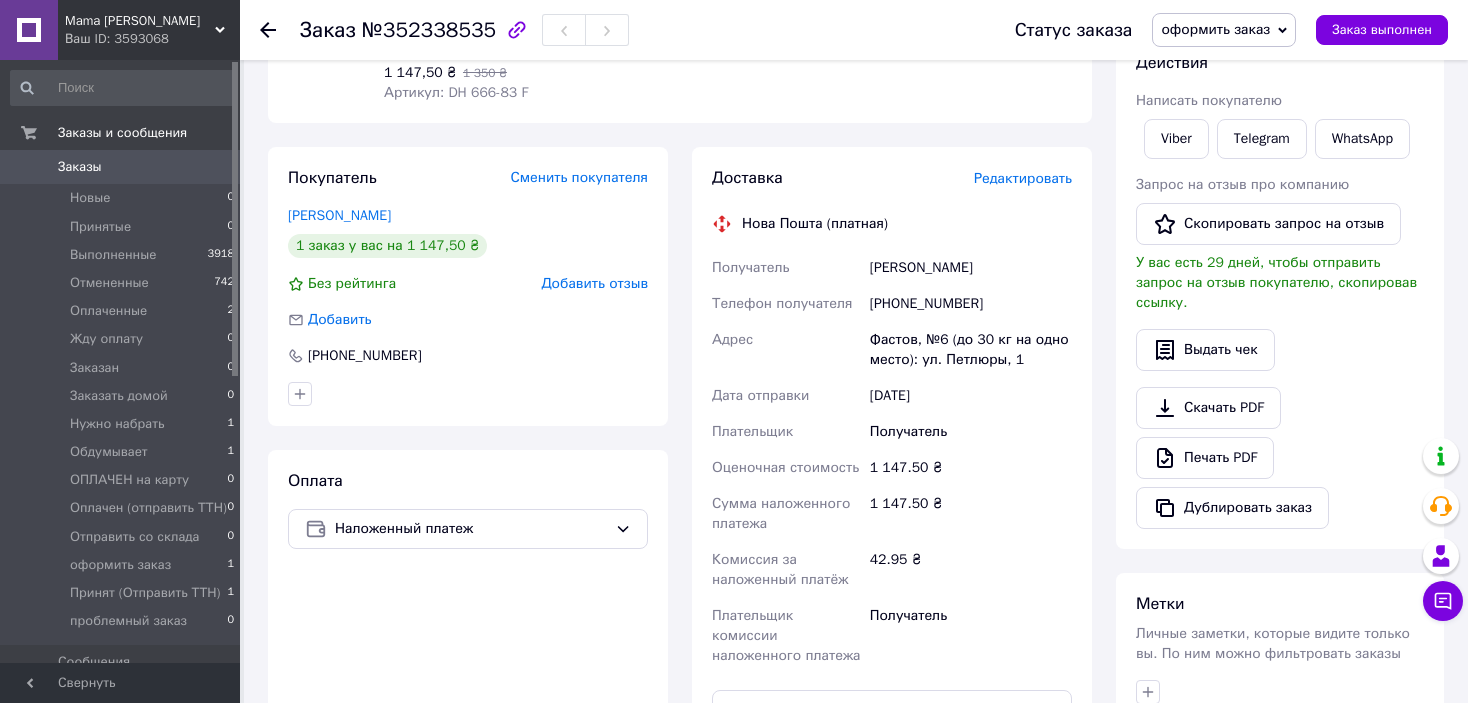 scroll, scrollTop: 100, scrollLeft: 0, axis: vertical 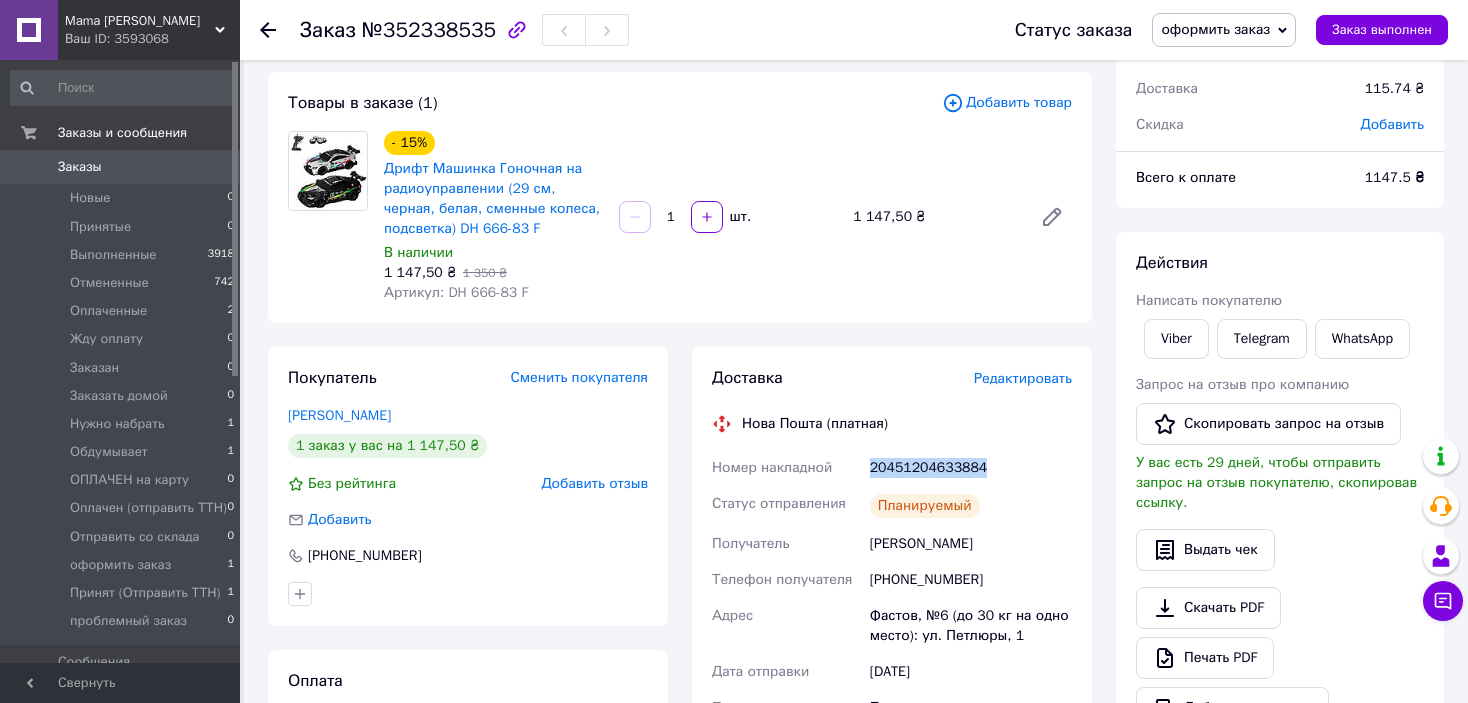drag, startPoint x: 988, startPoint y: 471, endPoint x: 870, endPoint y: 473, distance: 118.016945 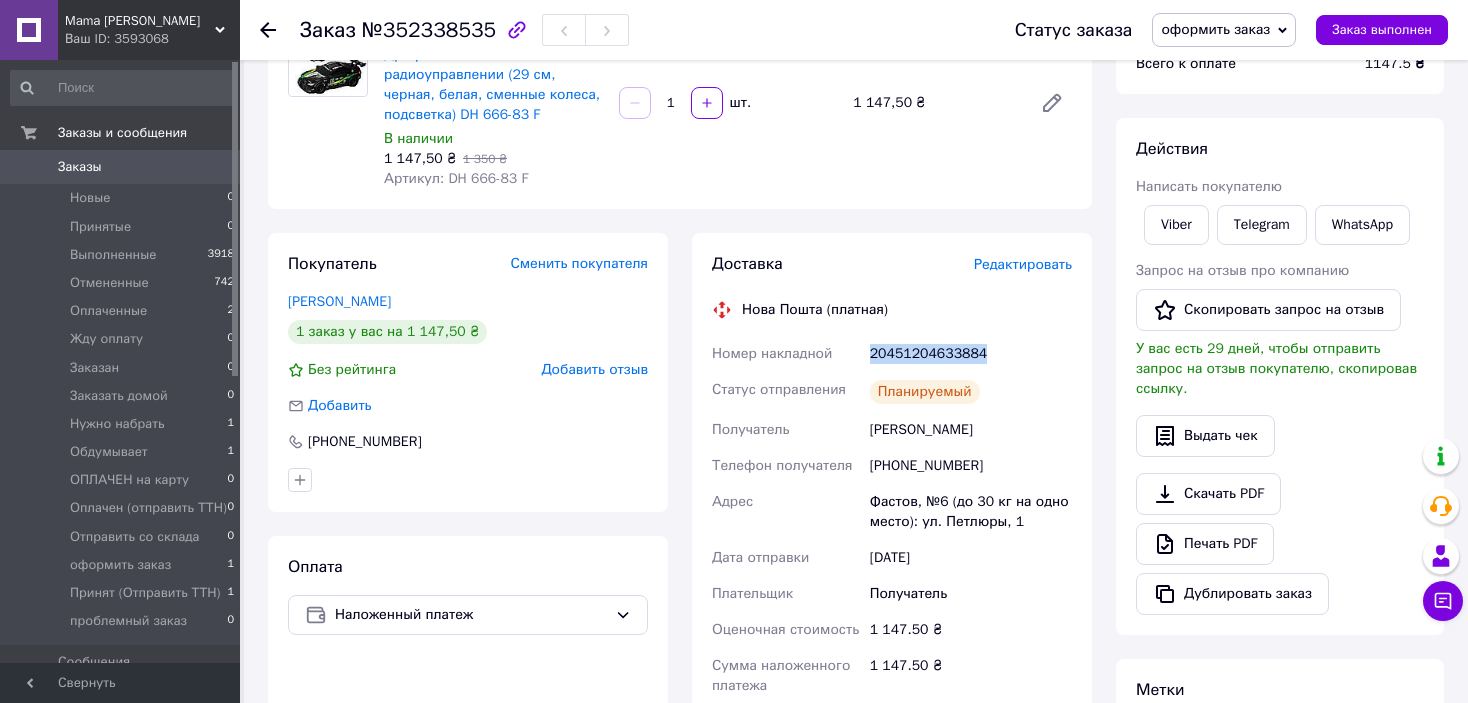 scroll, scrollTop: 300, scrollLeft: 0, axis: vertical 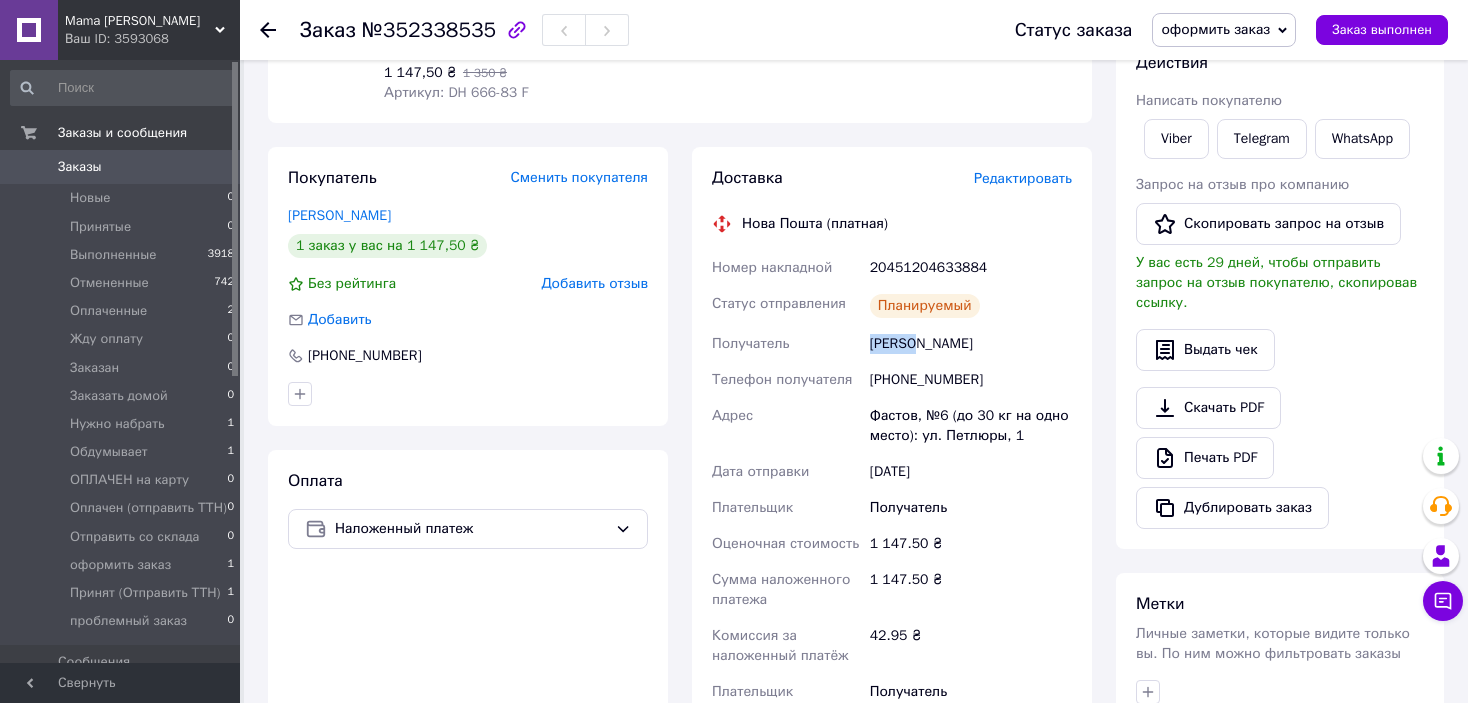 drag, startPoint x: 867, startPoint y: 344, endPoint x: 918, endPoint y: 348, distance: 51.156624 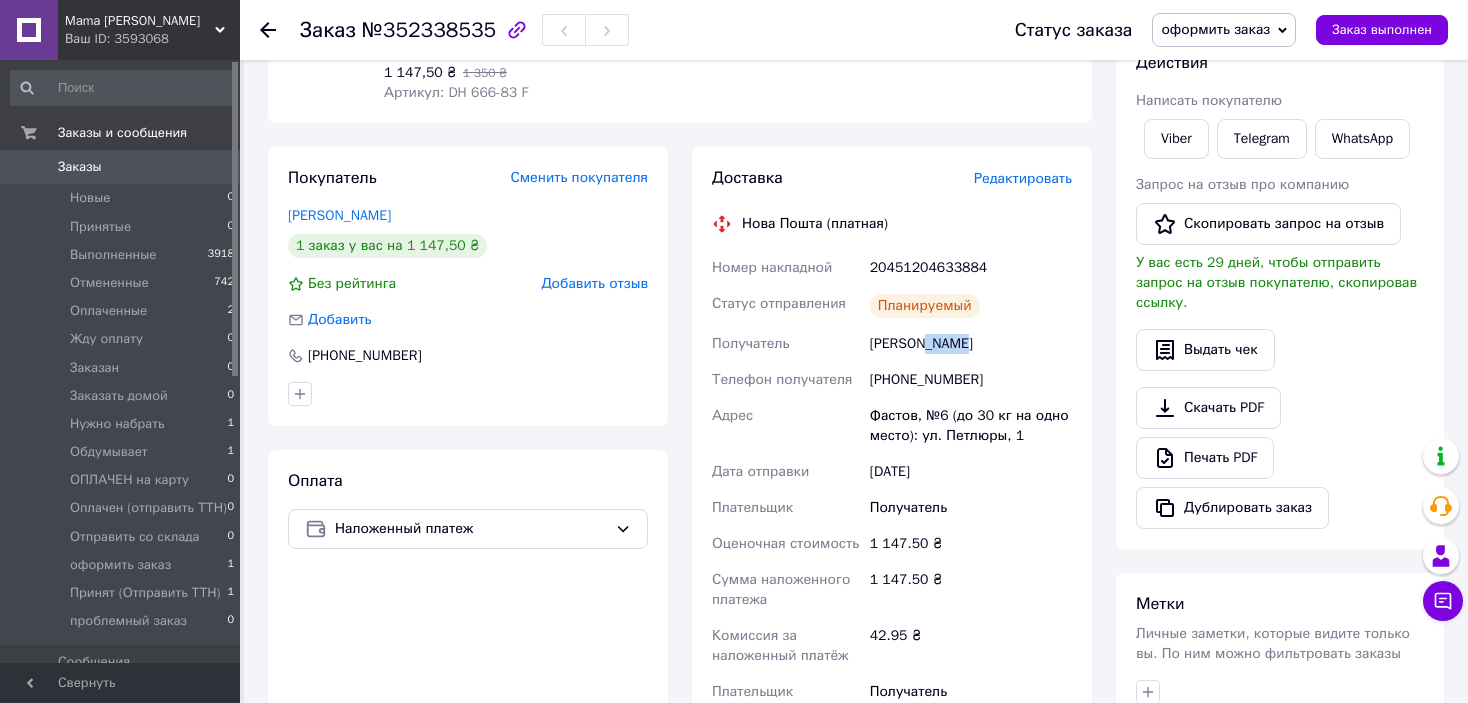 drag, startPoint x: 971, startPoint y: 348, endPoint x: 924, endPoint y: 355, distance: 47.518417 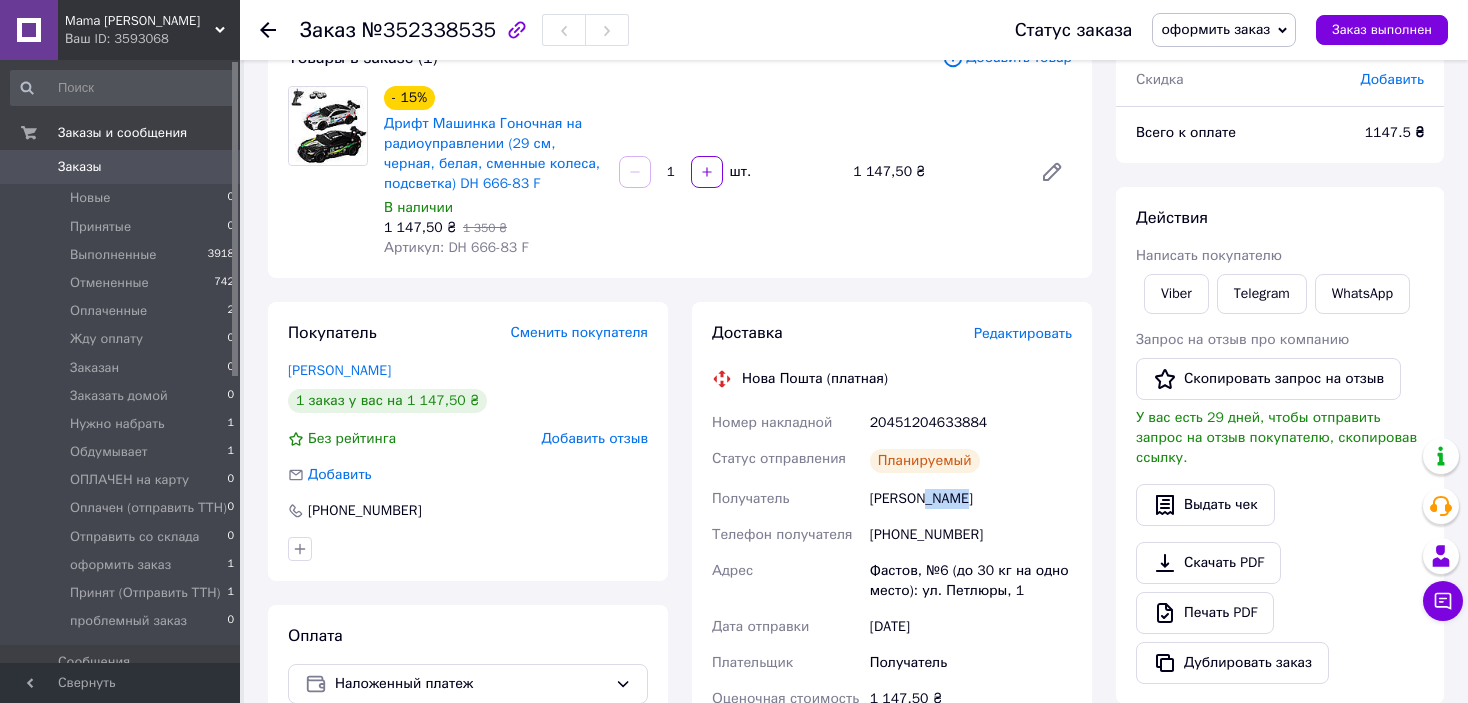 scroll, scrollTop: 0, scrollLeft: 0, axis: both 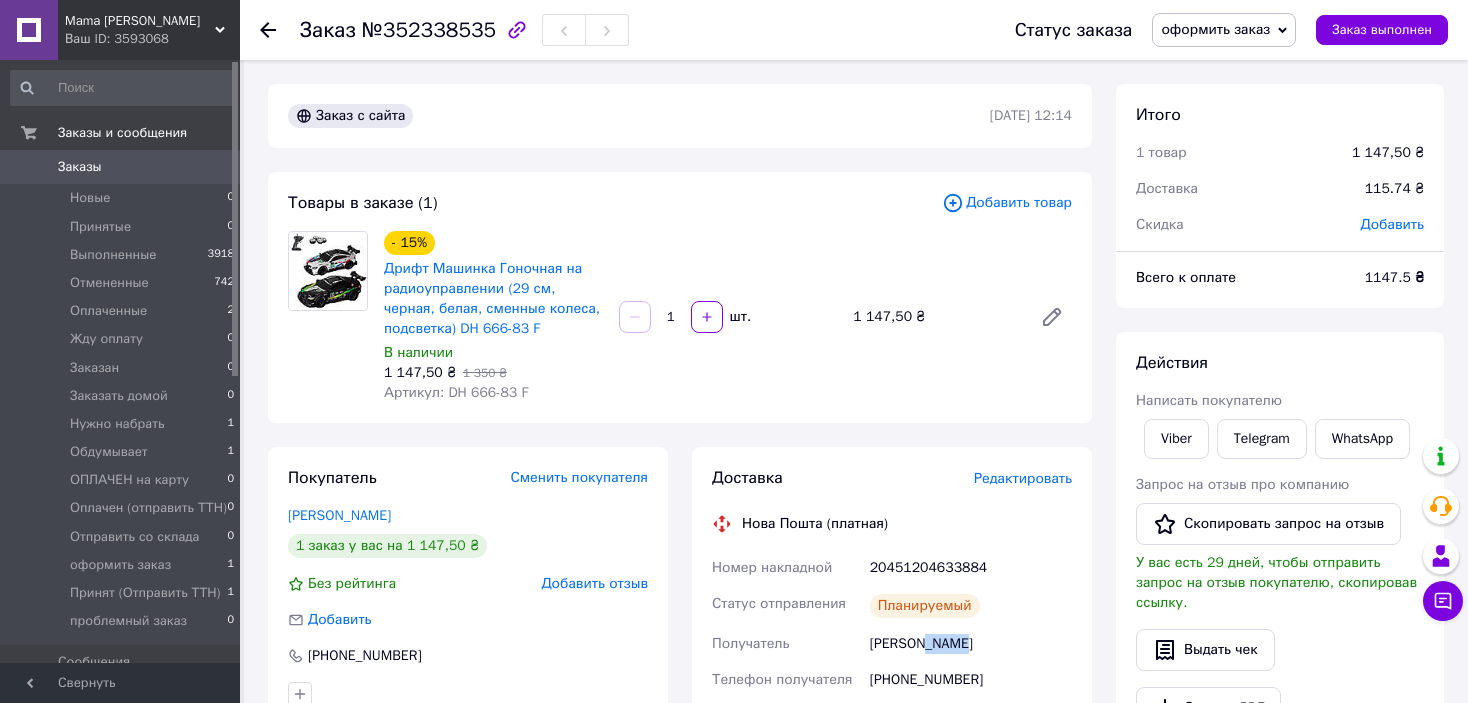 click on "оформить заказ" at bounding box center [1215, 29] 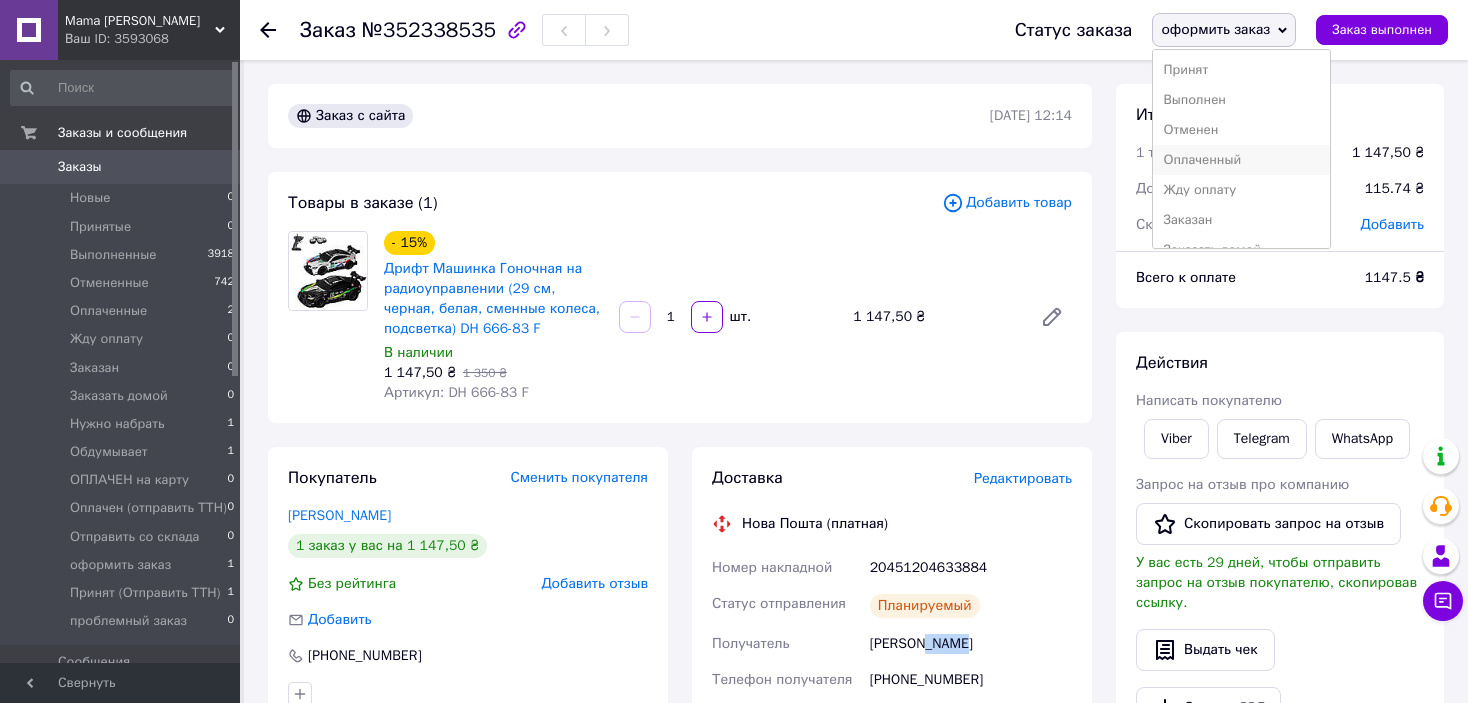 scroll, scrollTop: 232, scrollLeft: 0, axis: vertical 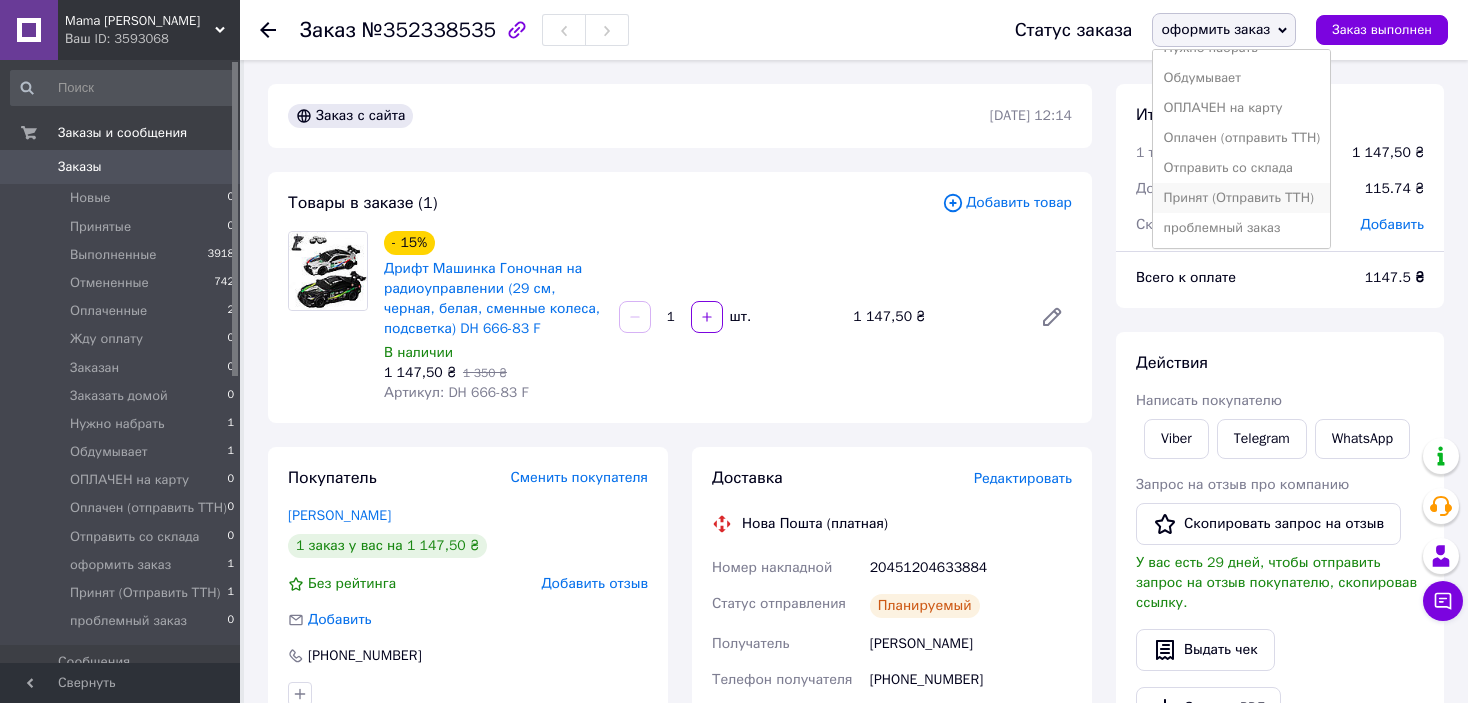 click on "Принят (Отправить ТТН)" at bounding box center (1241, 198) 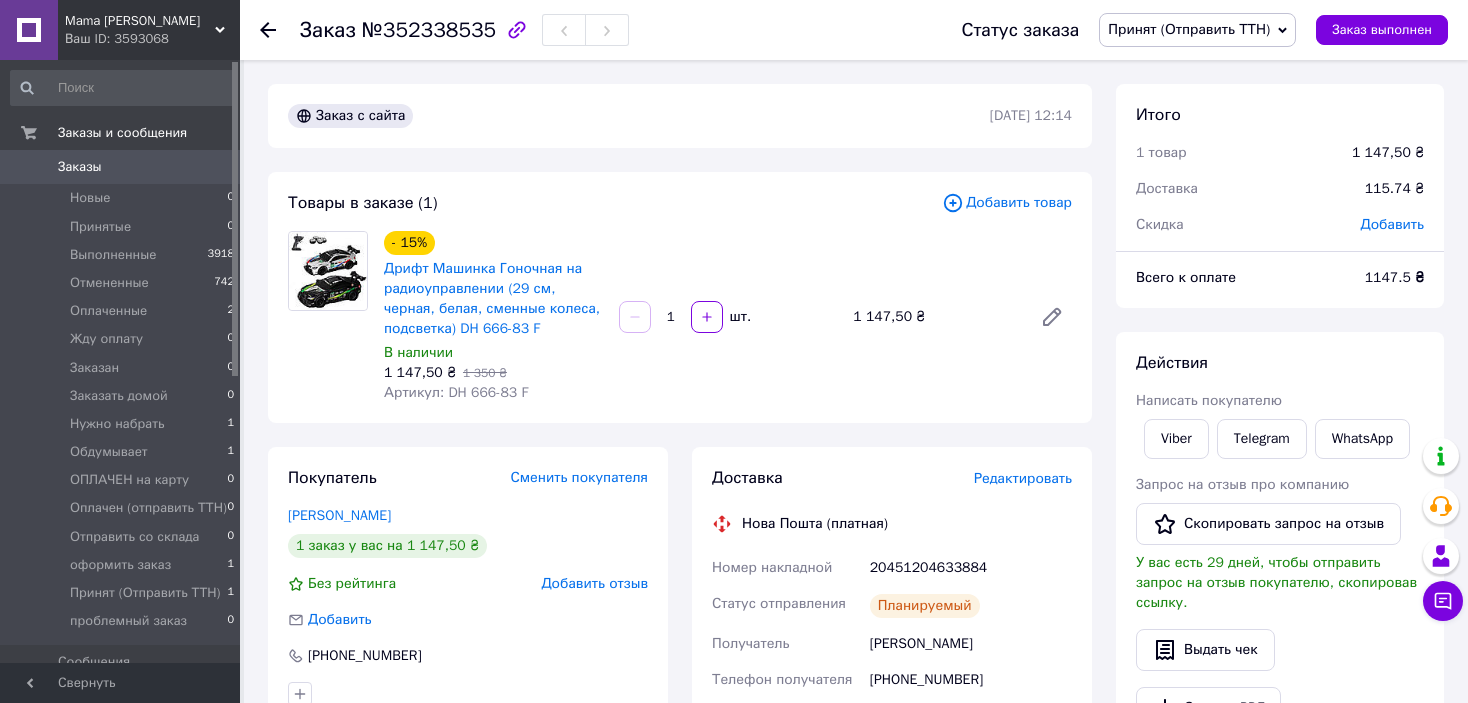 click on "Заказ с сайта [DATE] 12:14" at bounding box center (680, 116) 